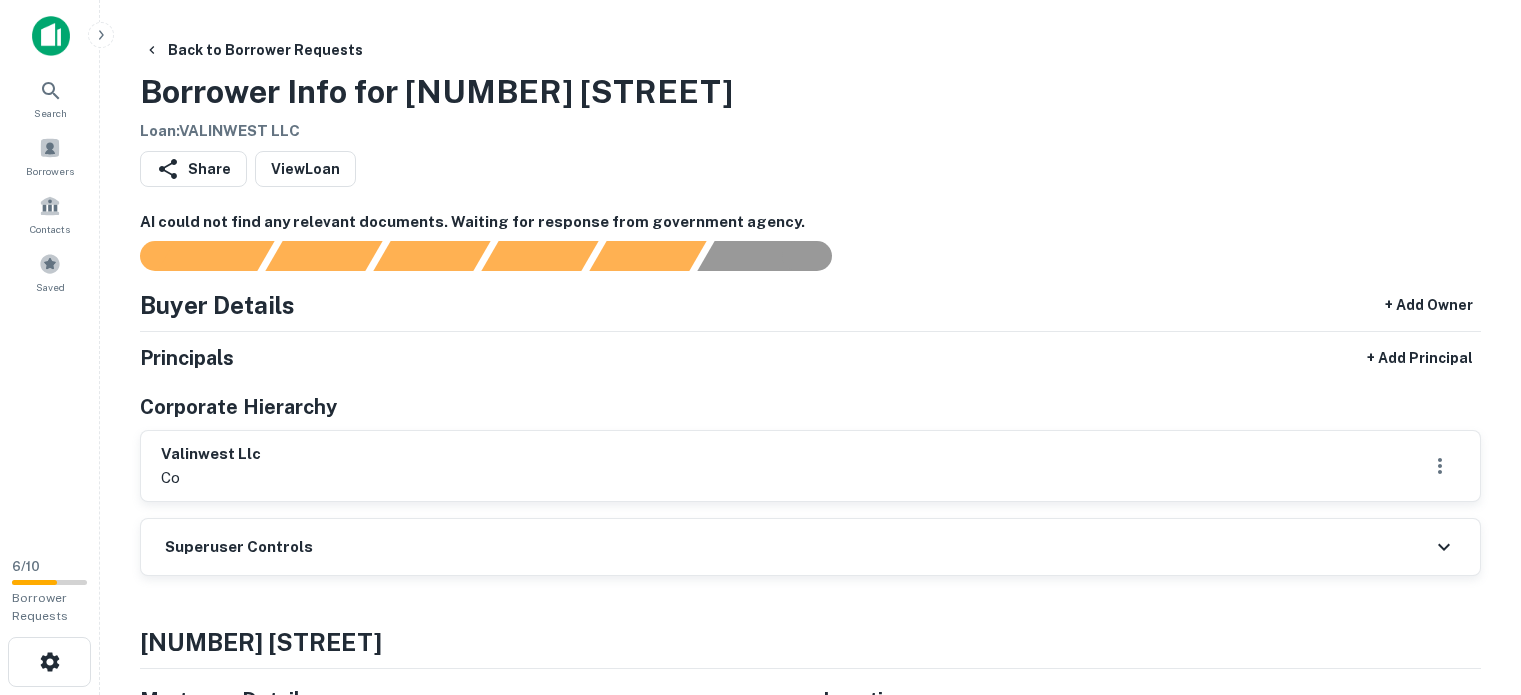 scroll, scrollTop: 0, scrollLeft: 0, axis: both 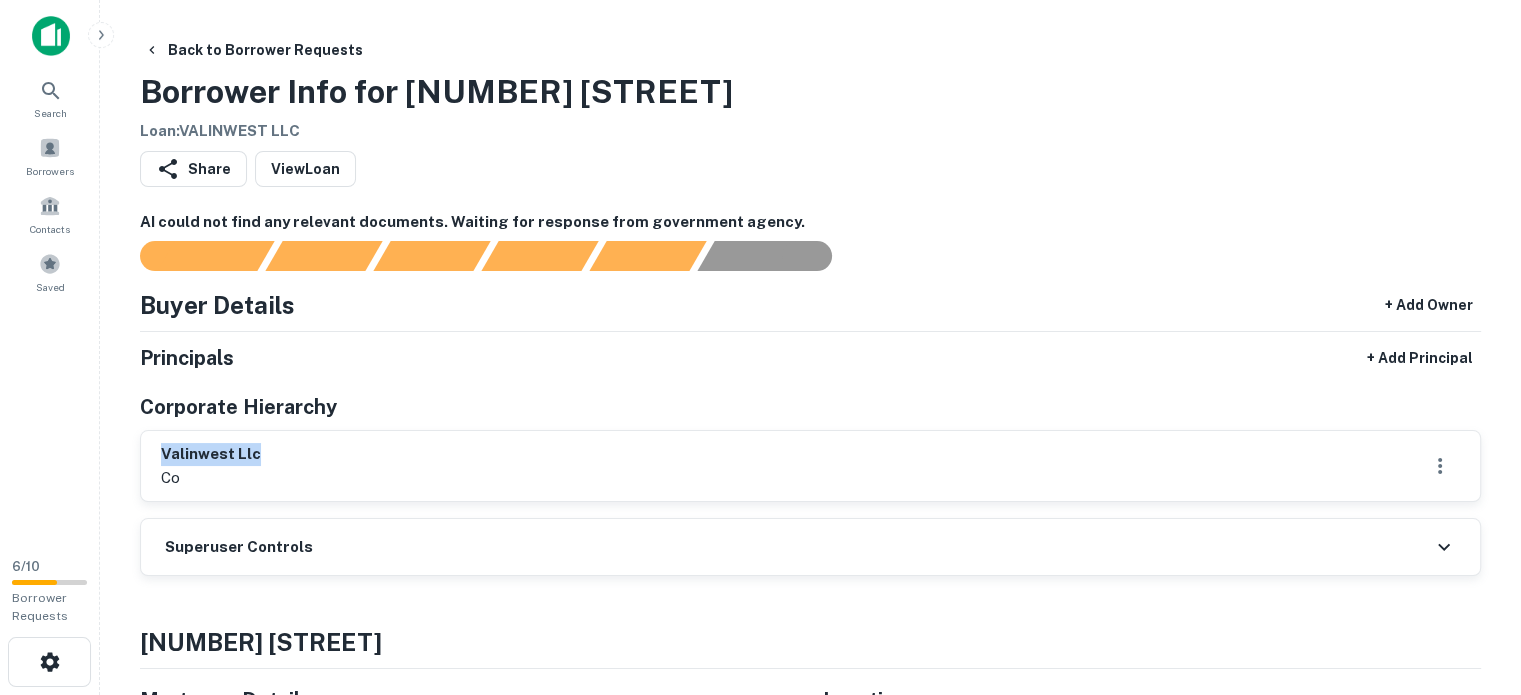 drag, startPoint x: 160, startPoint y: 447, endPoint x: 288, endPoint y: 456, distance: 128.31601 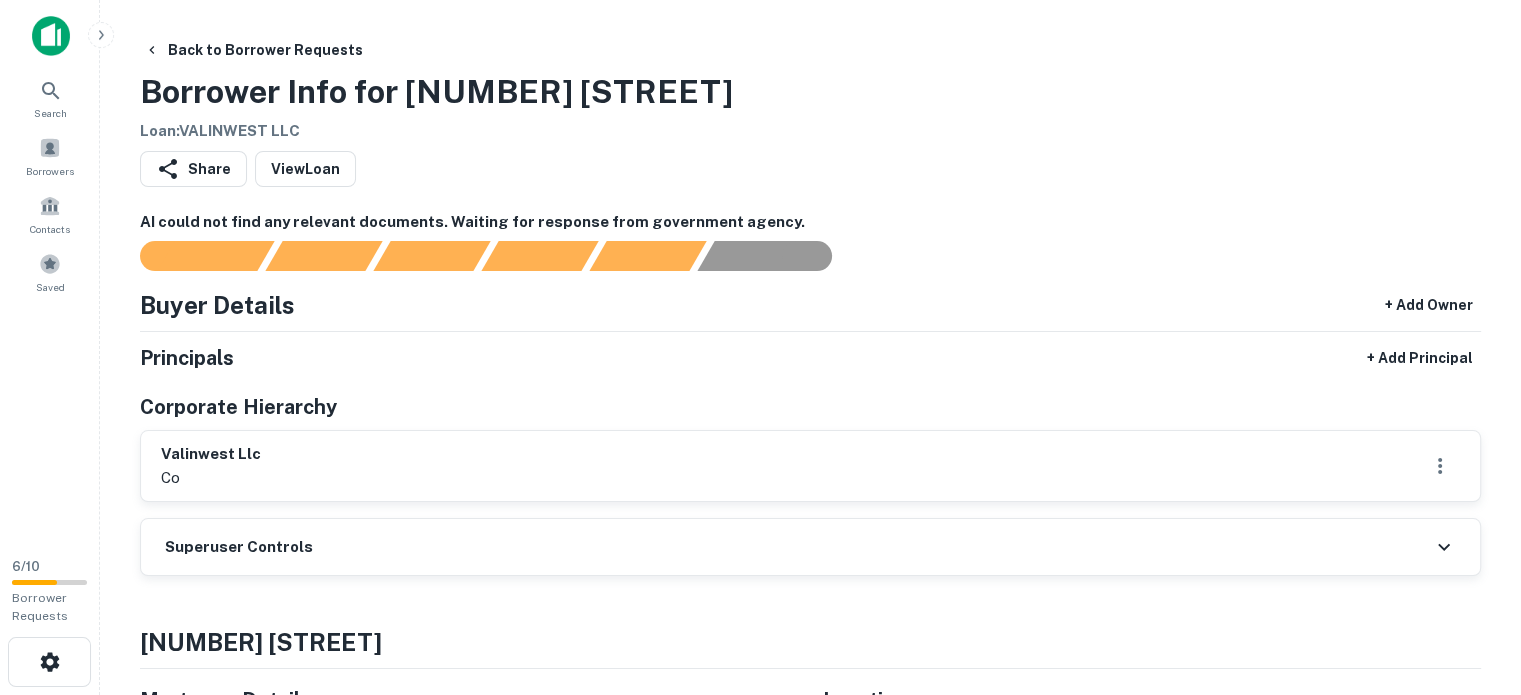 click on "Corporate Hierarchy" at bounding box center [810, 407] 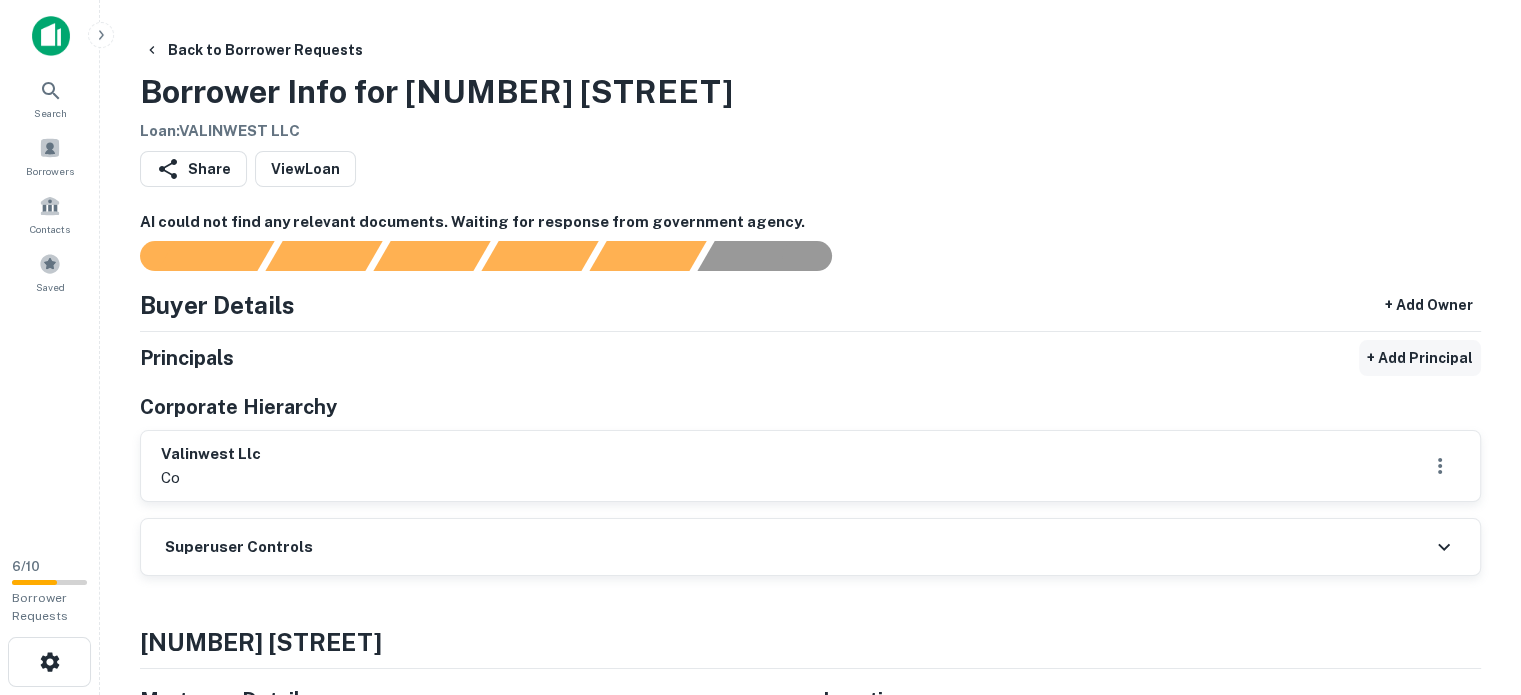 click on "+ Add Principal" at bounding box center (1420, 358) 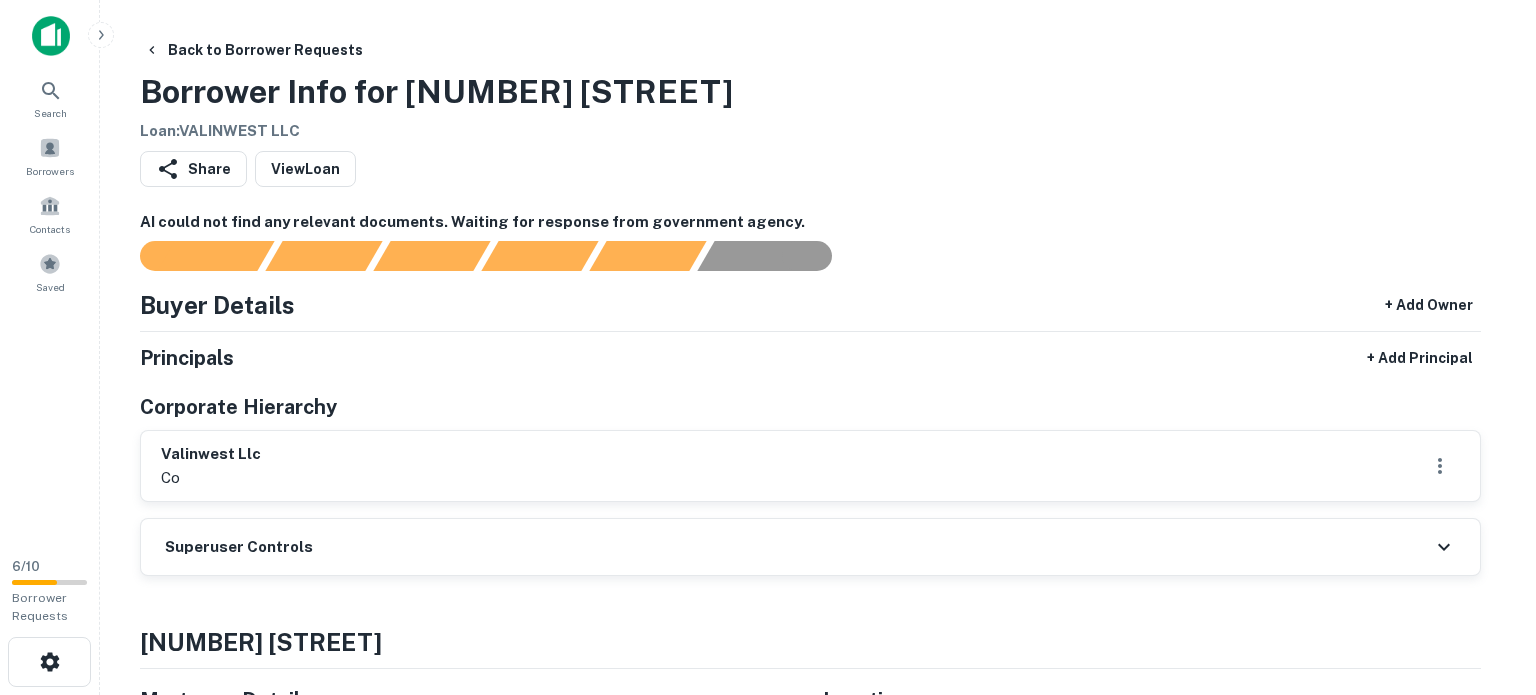 click on "Full Name" at bounding box center [71, 809] 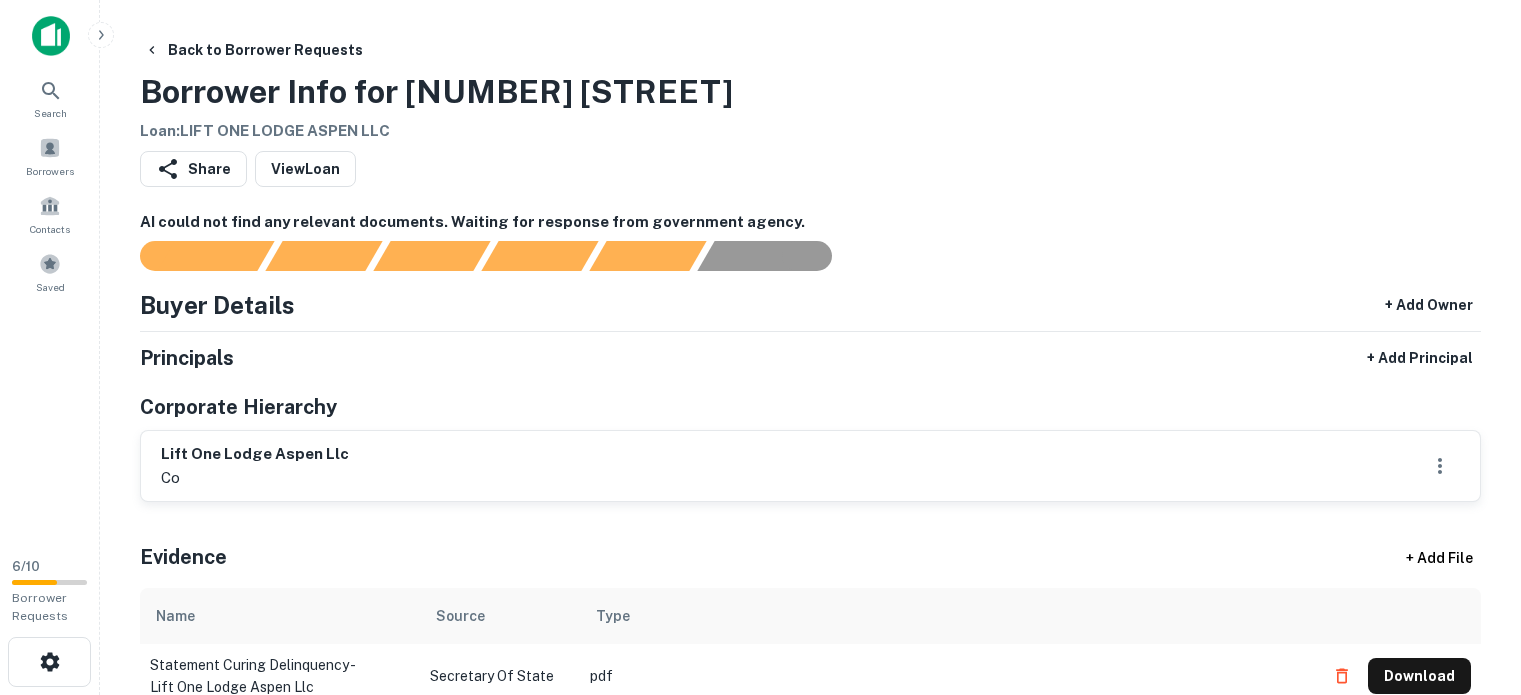 scroll, scrollTop: 0, scrollLeft: 0, axis: both 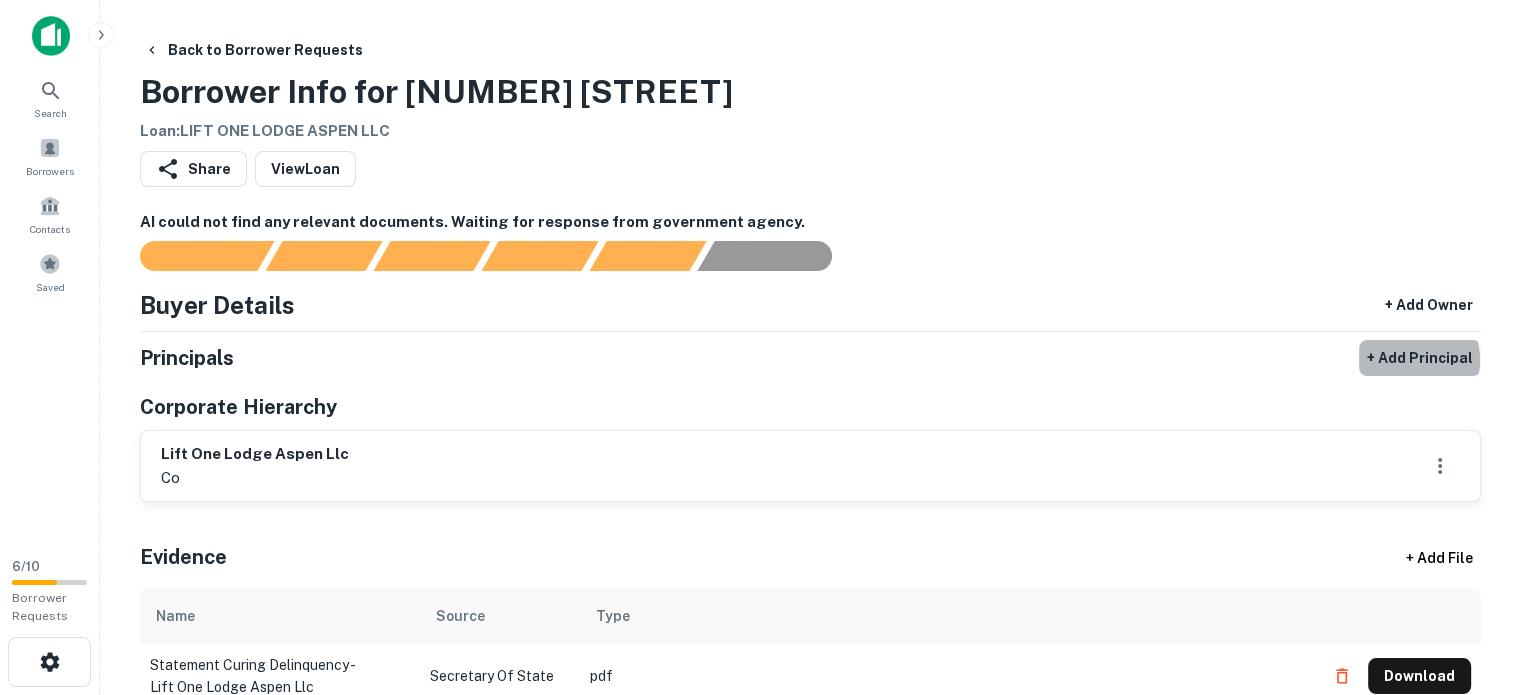 click on "+ Add Principal" at bounding box center (1420, 358) 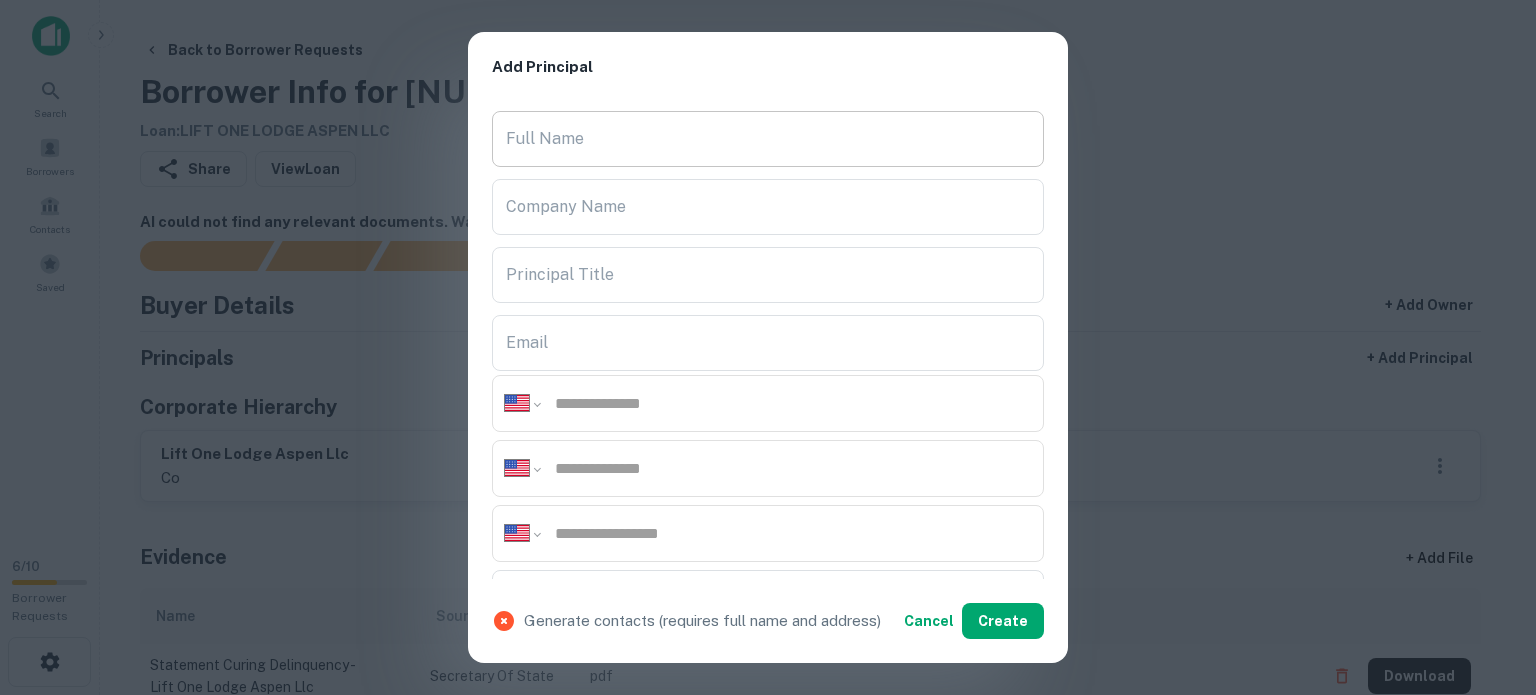 click on "Full Name" at bounding box center [768, 139] 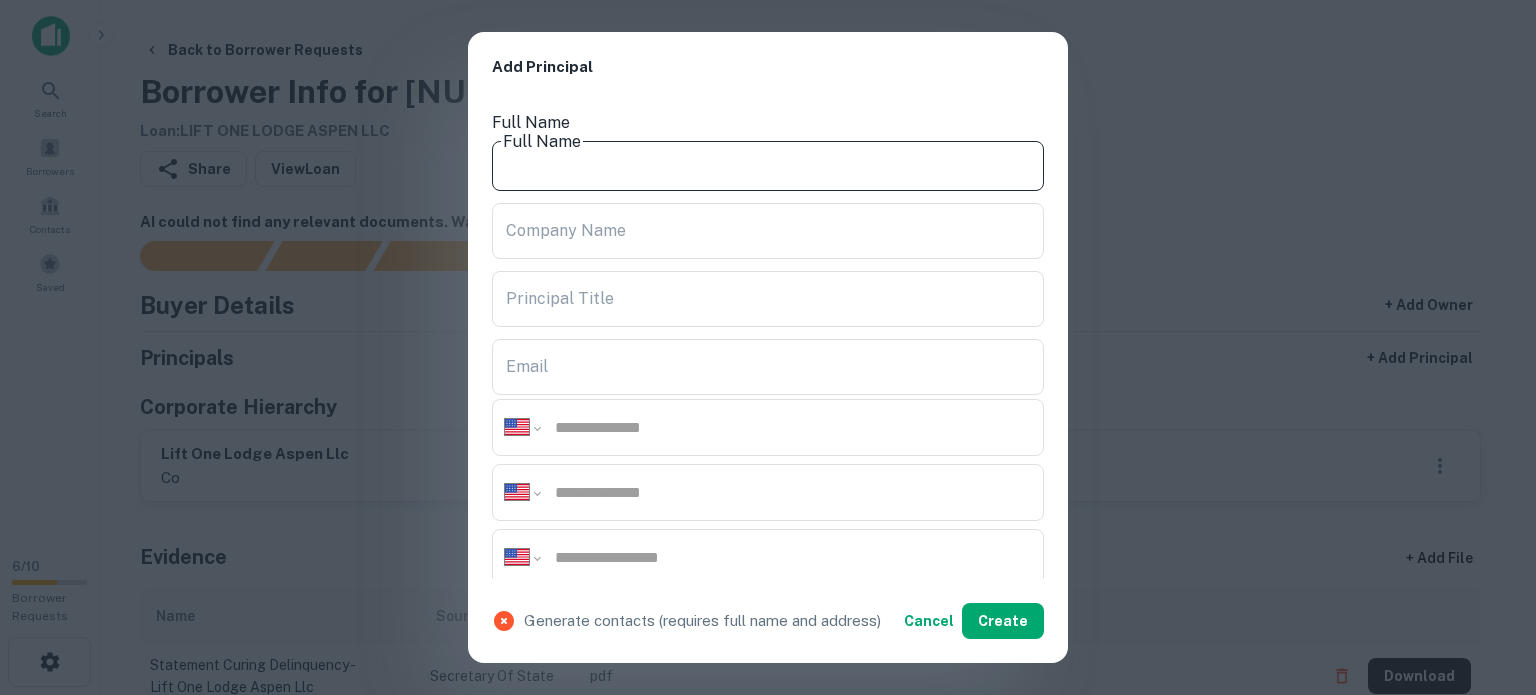 paste on "**********" 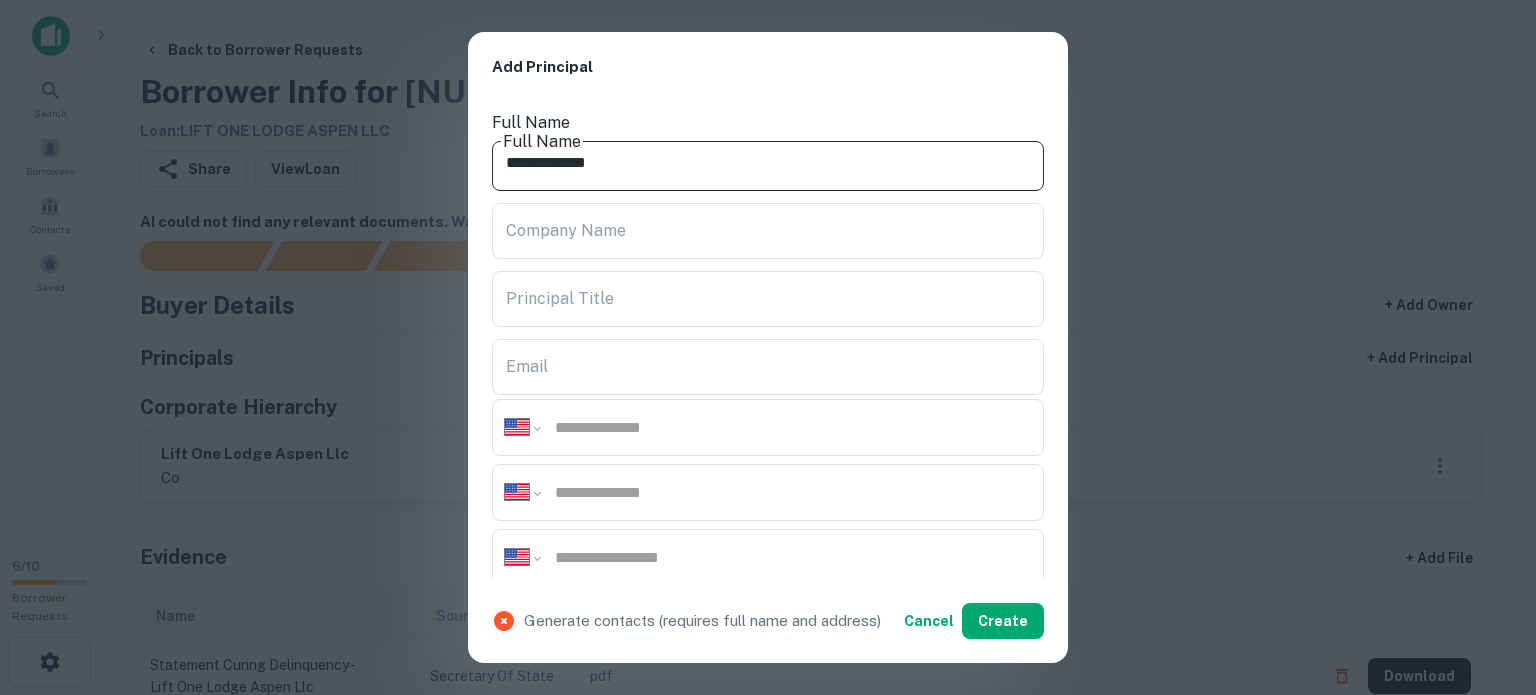 drag, startPoint x: 560, startPoint y: 134, endPoint x: 652, endPoint y: 134, distance: 92 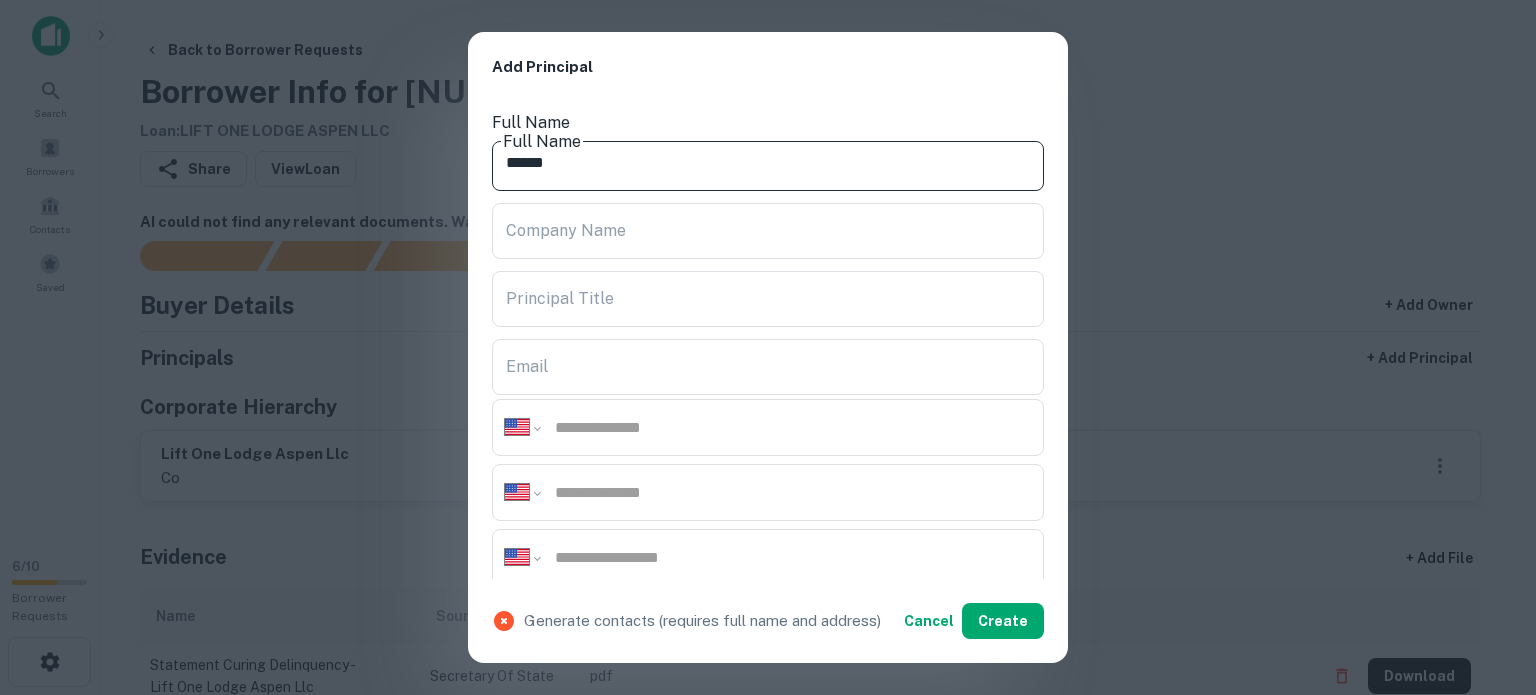 click on "*****" at bounding box center (768, 163) 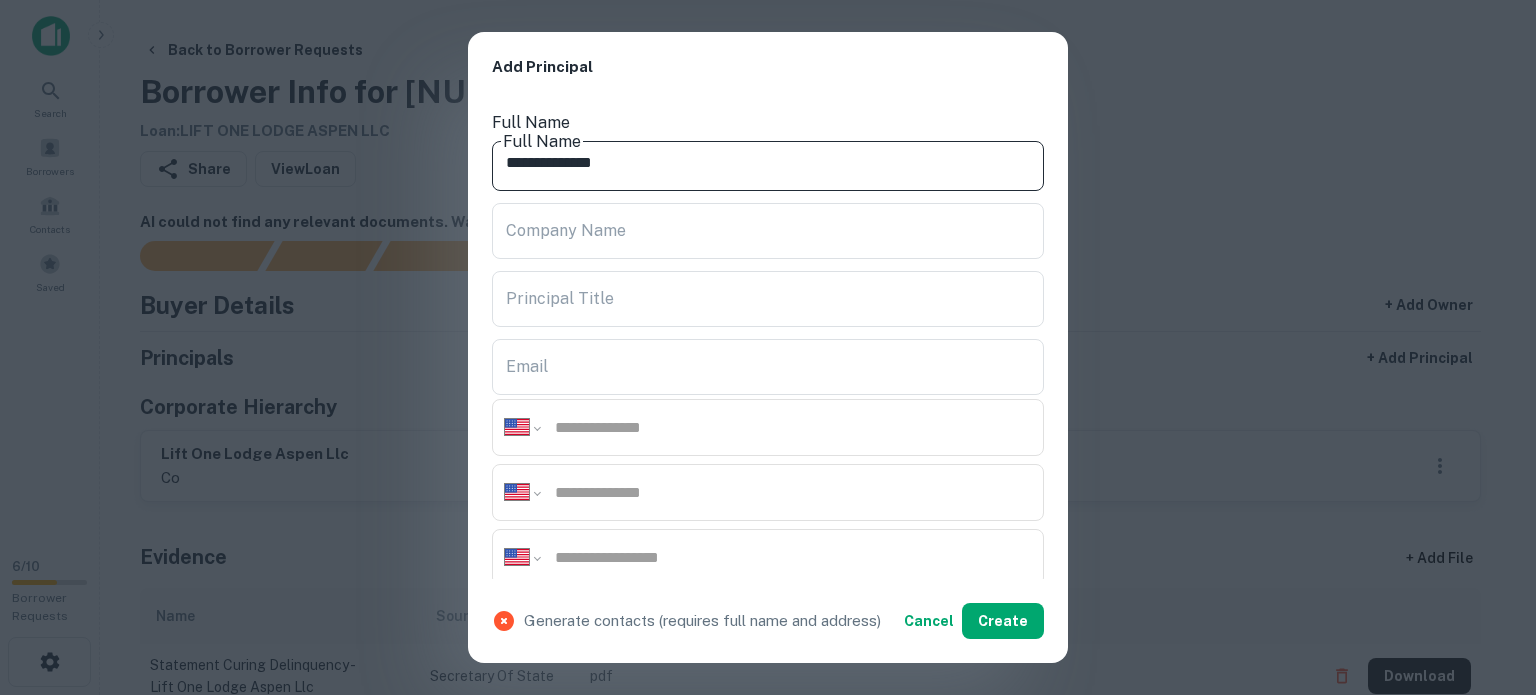 type on "**********" 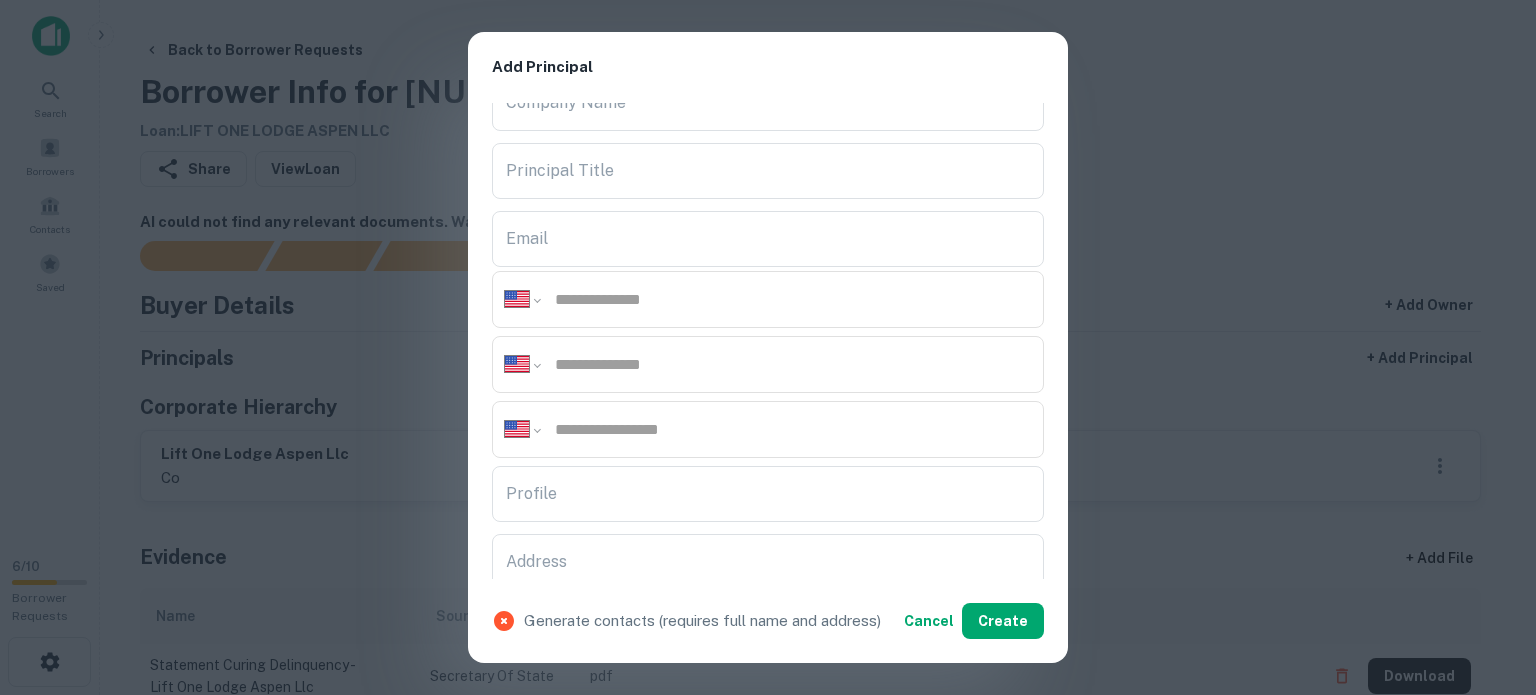 scroll, scrollTop: 300, scrollLeft: 0, axis: vertical 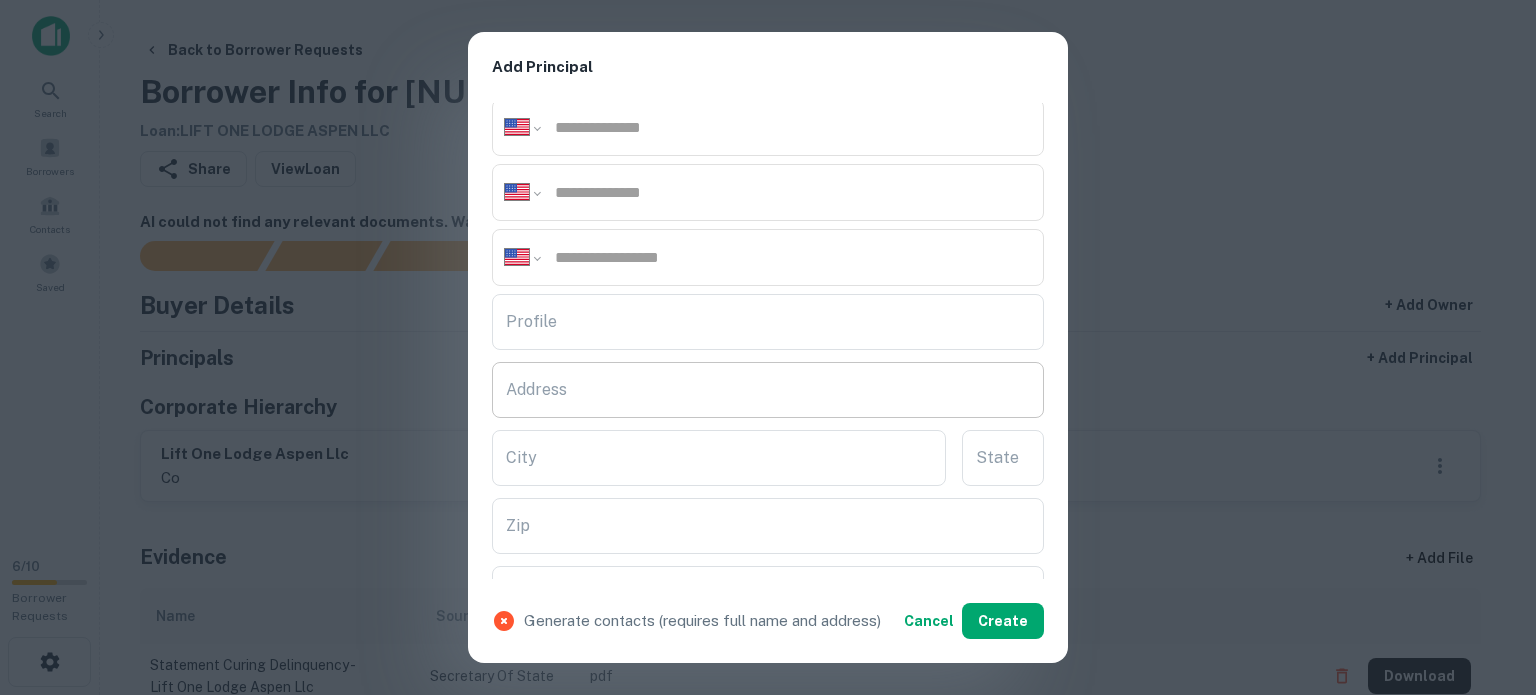 click on "Address" at bounding box center [768, 390] 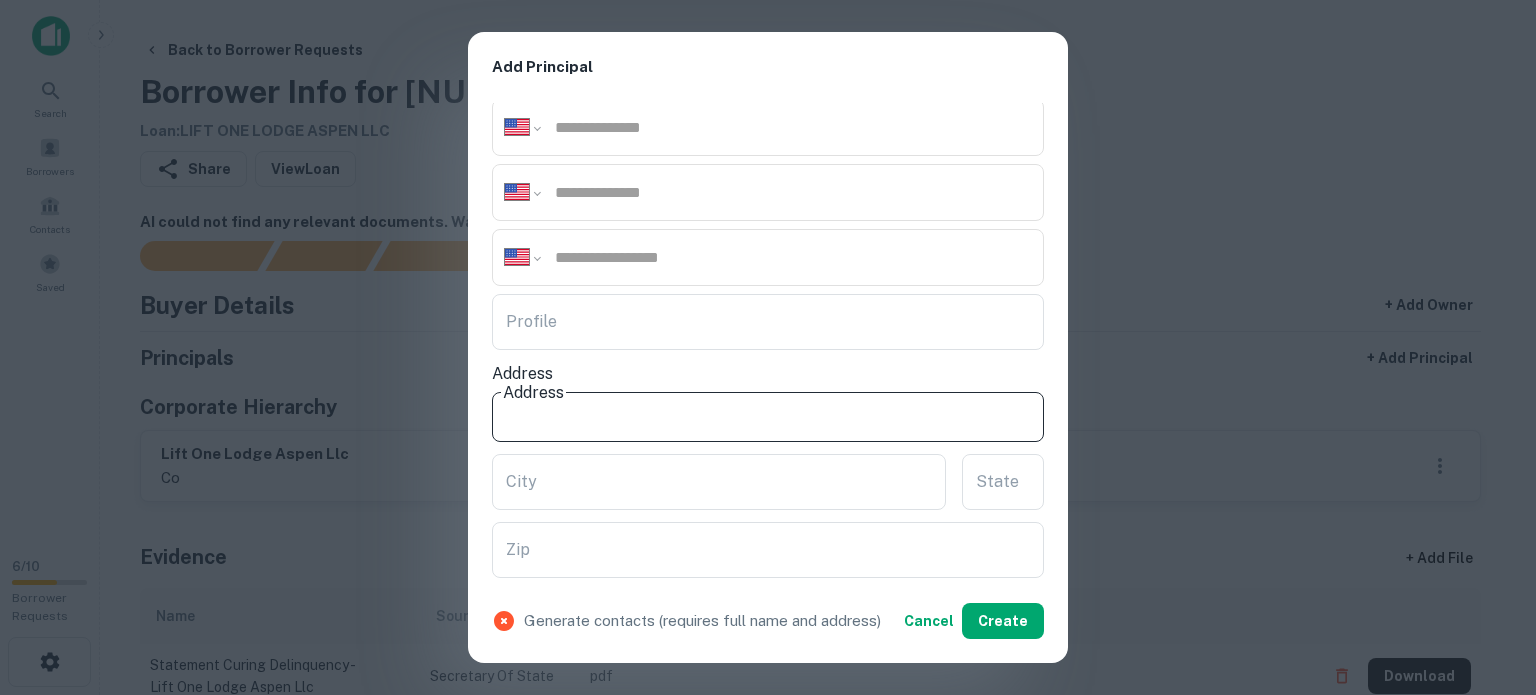 paste on "**********" 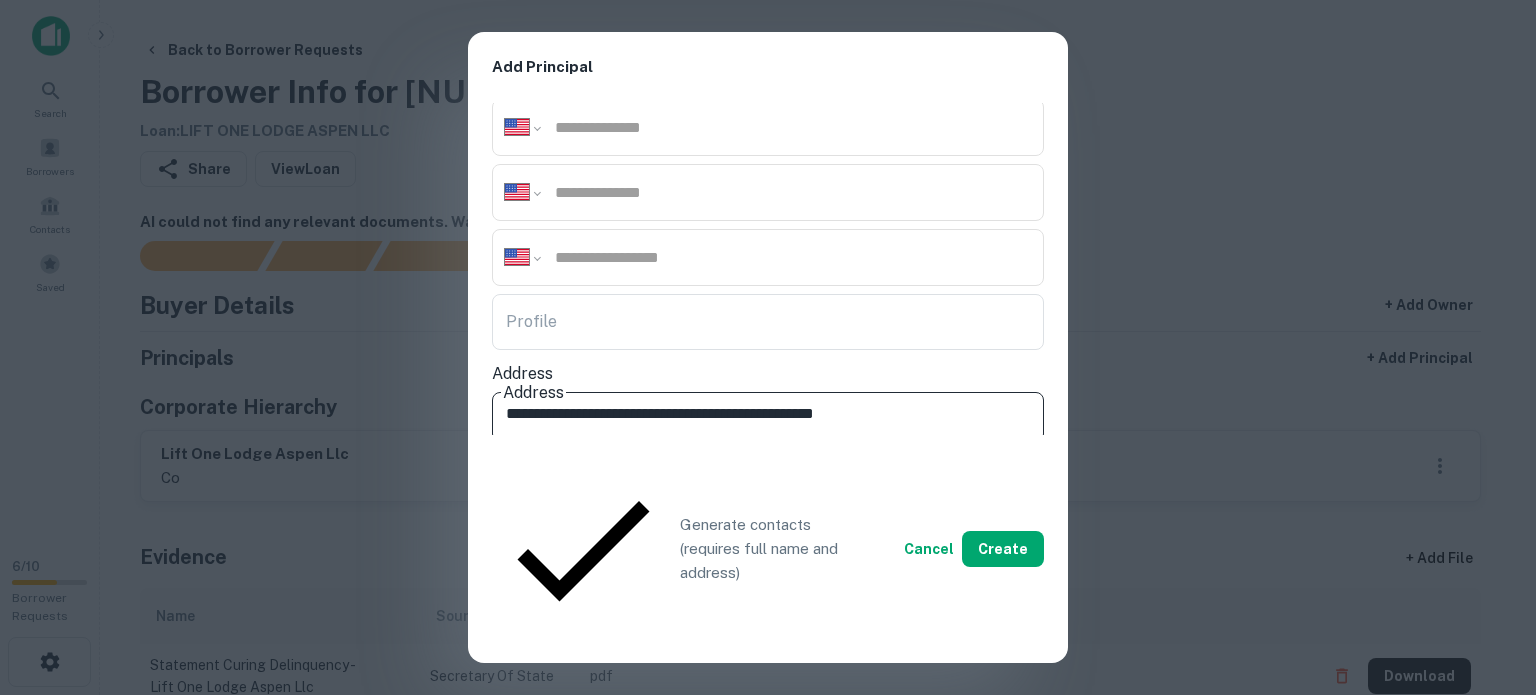 drag, startPoint x: 855, startPoint y: 365, endPoint x: 946, endPoint y: 364, distance: 91.00549 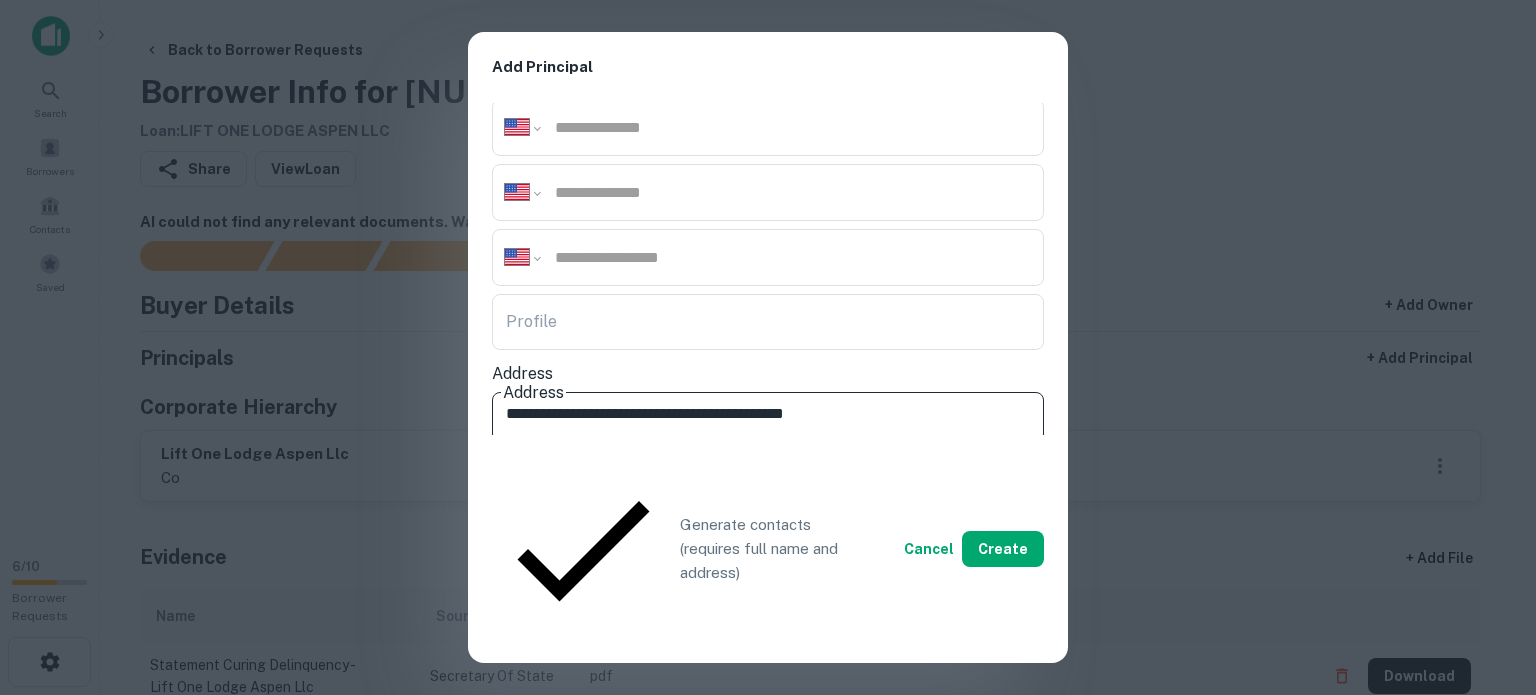 type on "**********" 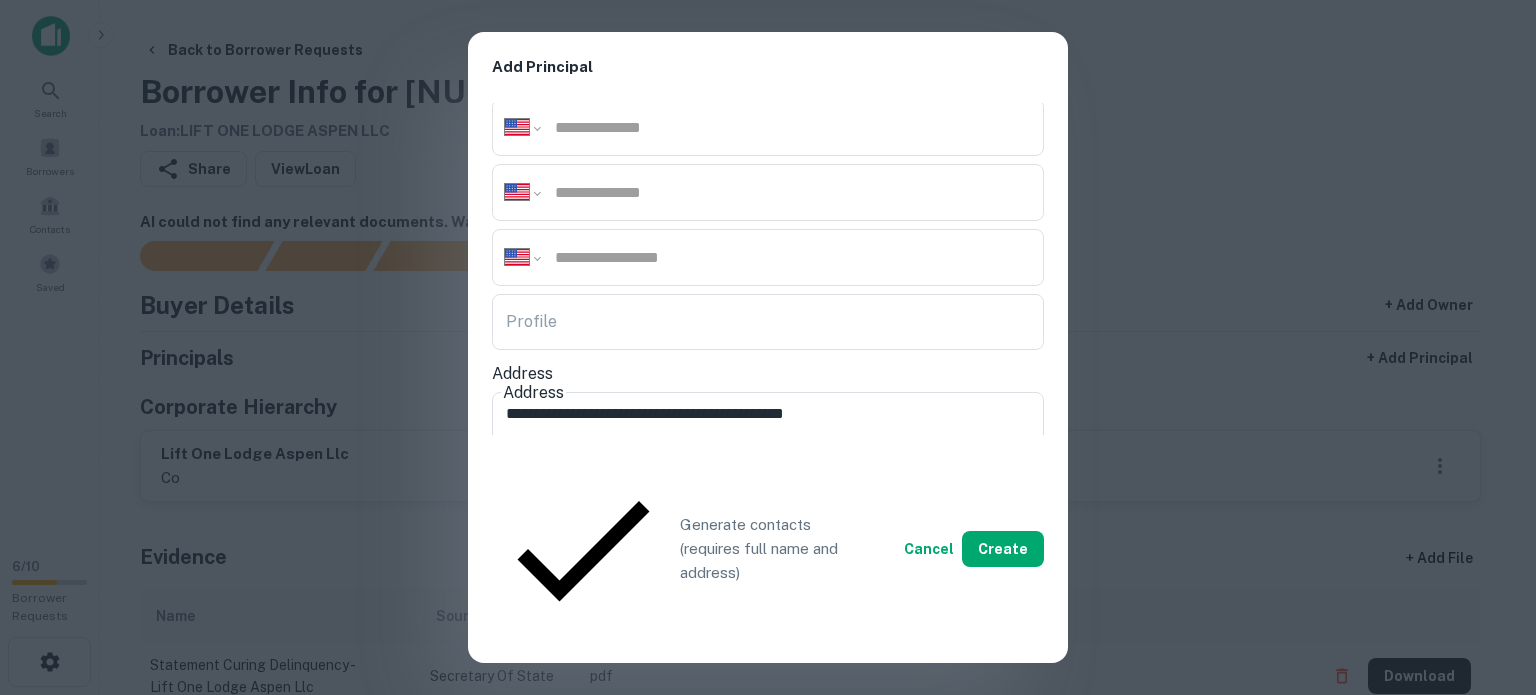 click on "Zip" at bounding box center [768, 574] 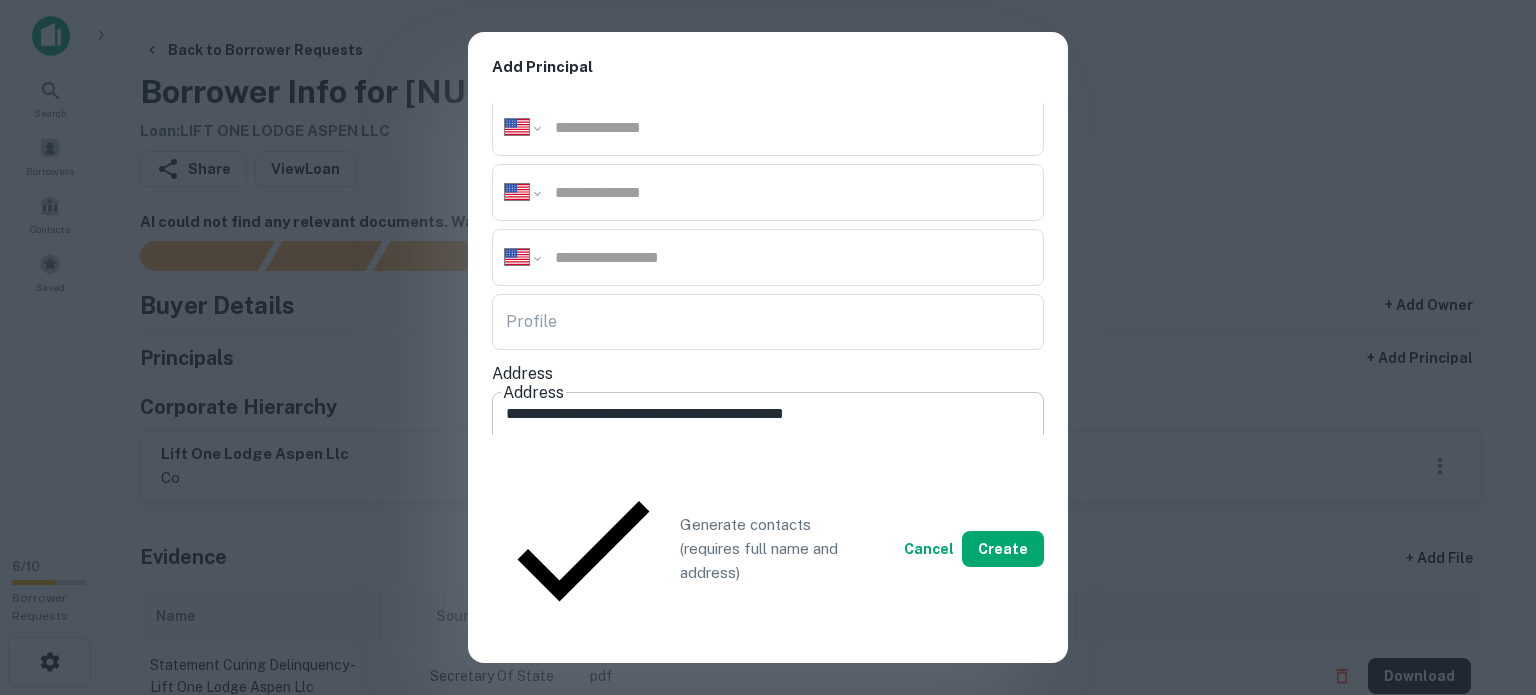type on "*****" 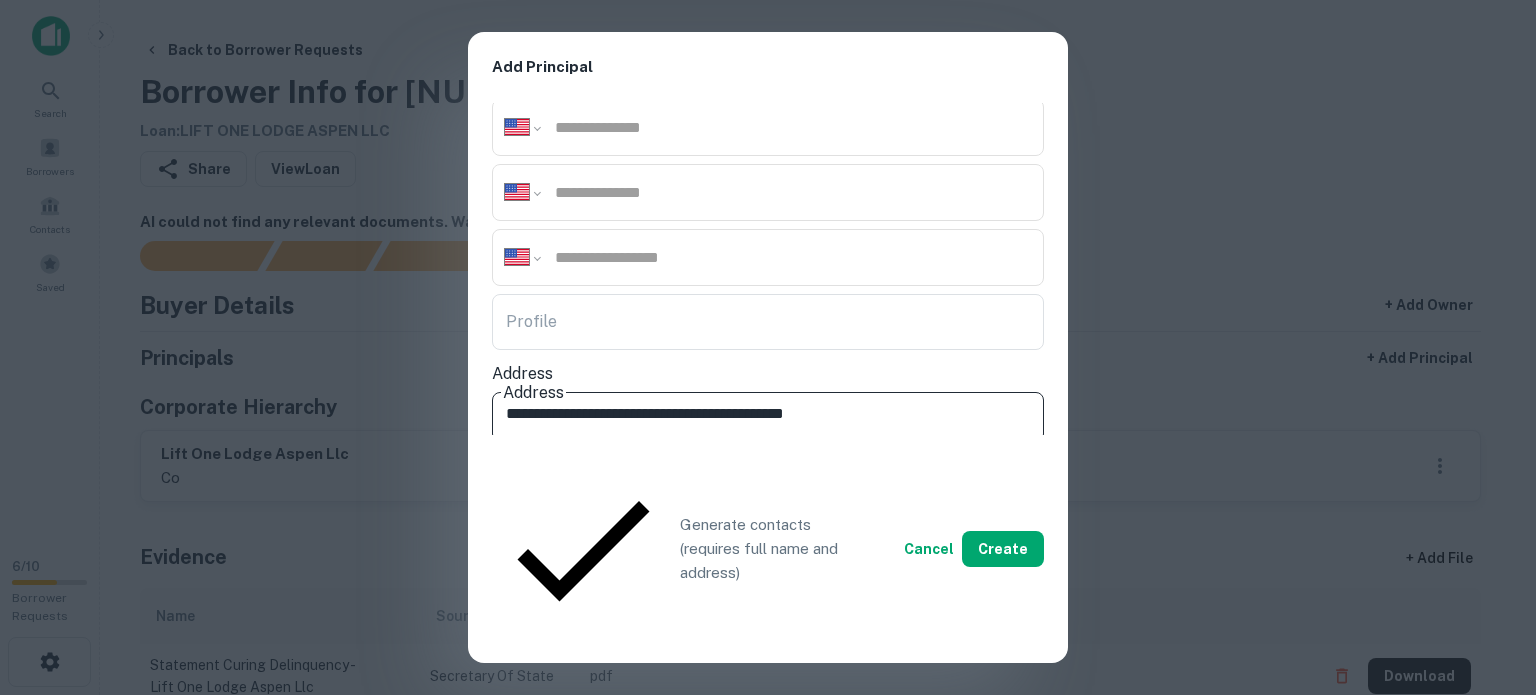 drag, startPoint x: 826, startPoint y: 361, endPoint x: 880, endPoint y: 363, distance: 54.037025 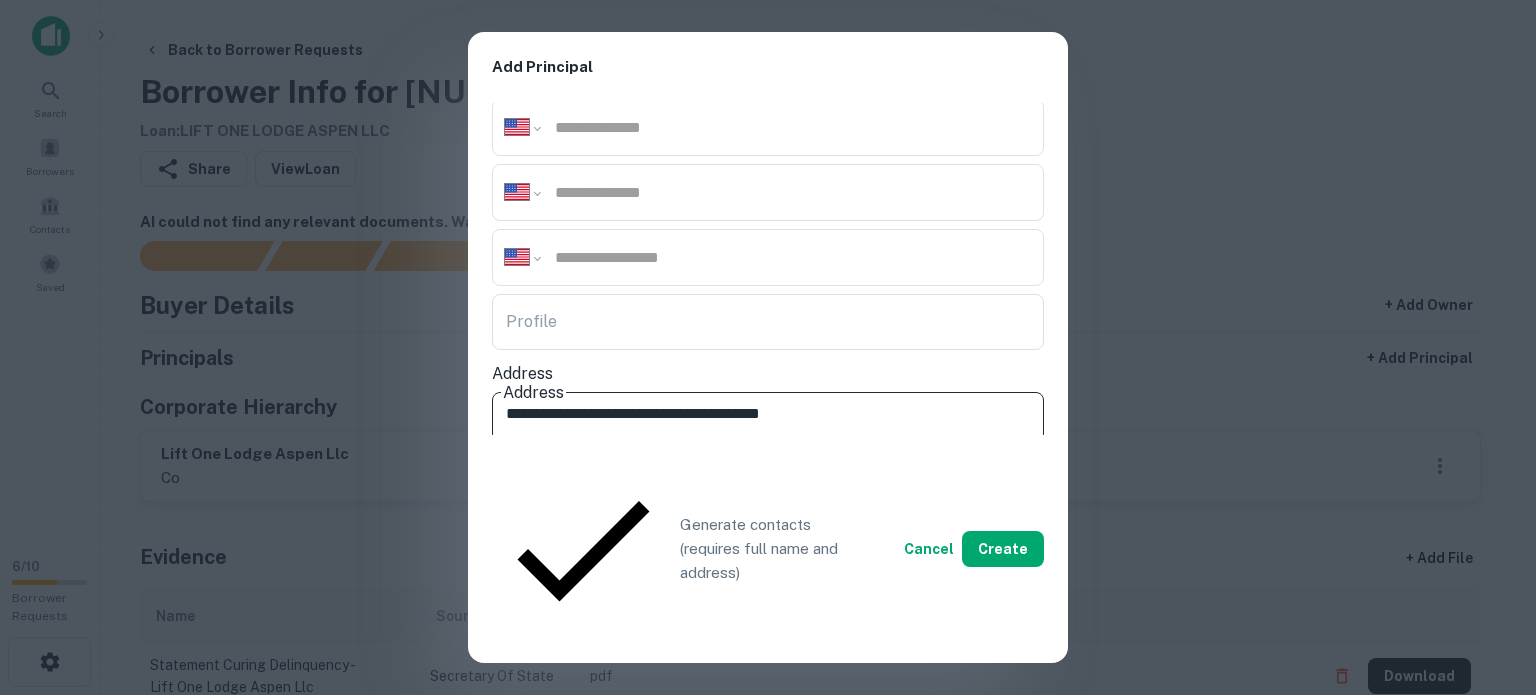 type on "**********" 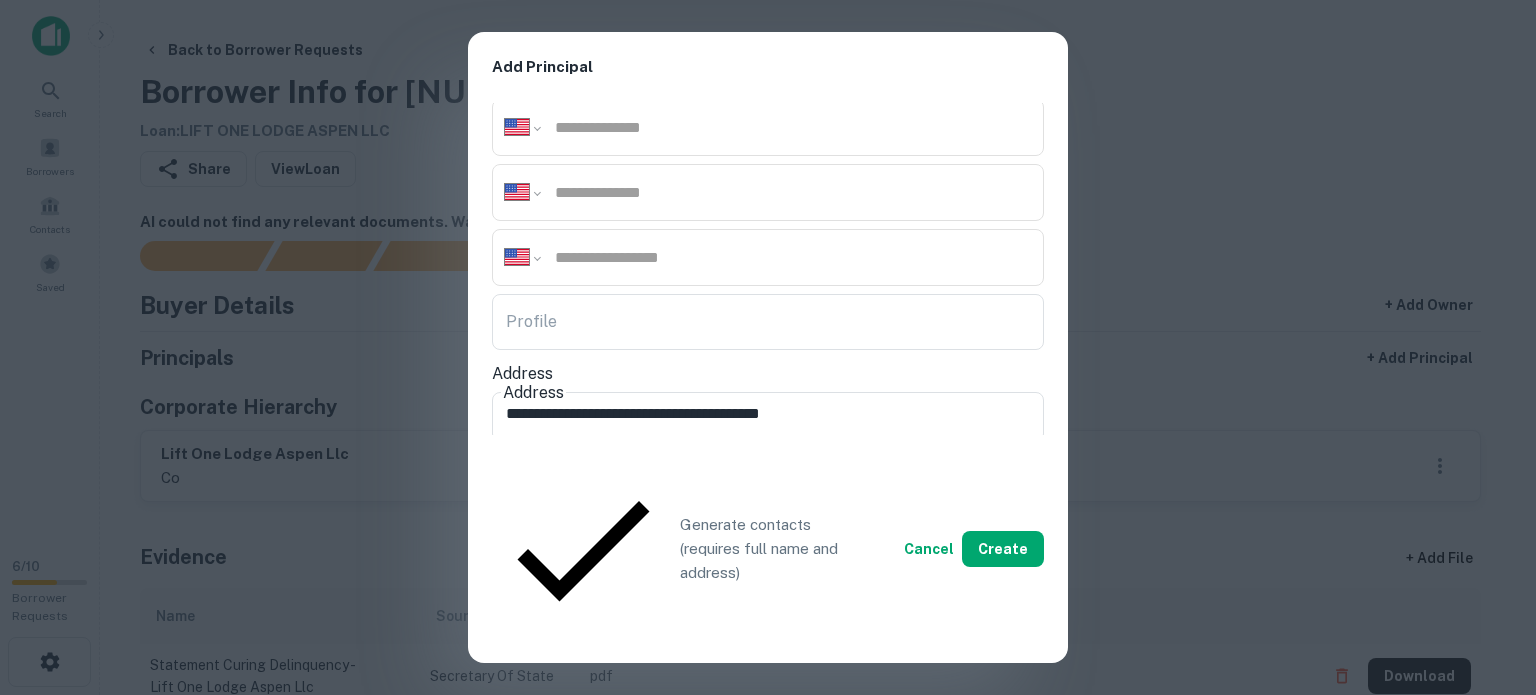paste on "**" 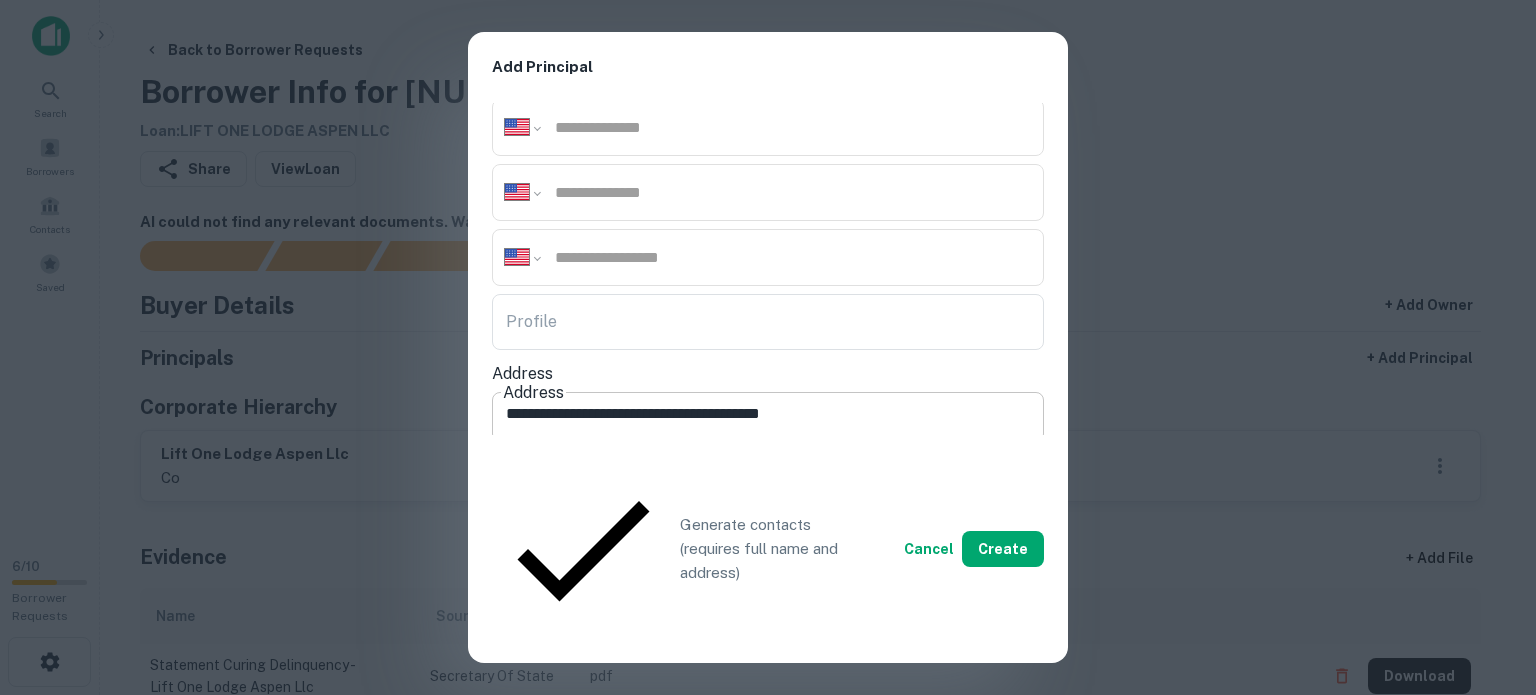 type on "**" 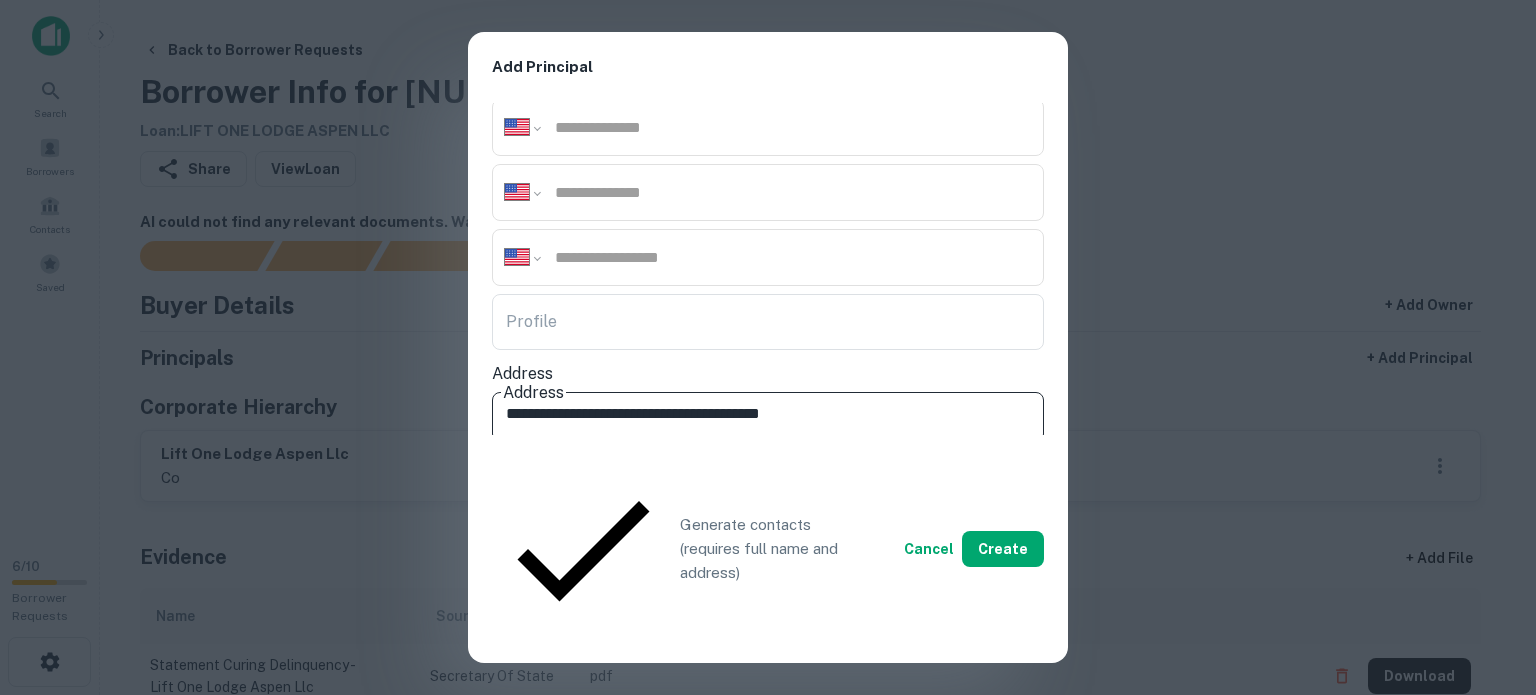 drag, startPoint x: 730, startPoint y: 359, endPoint x: 820, endPoint y: 379, distance: 92.19544 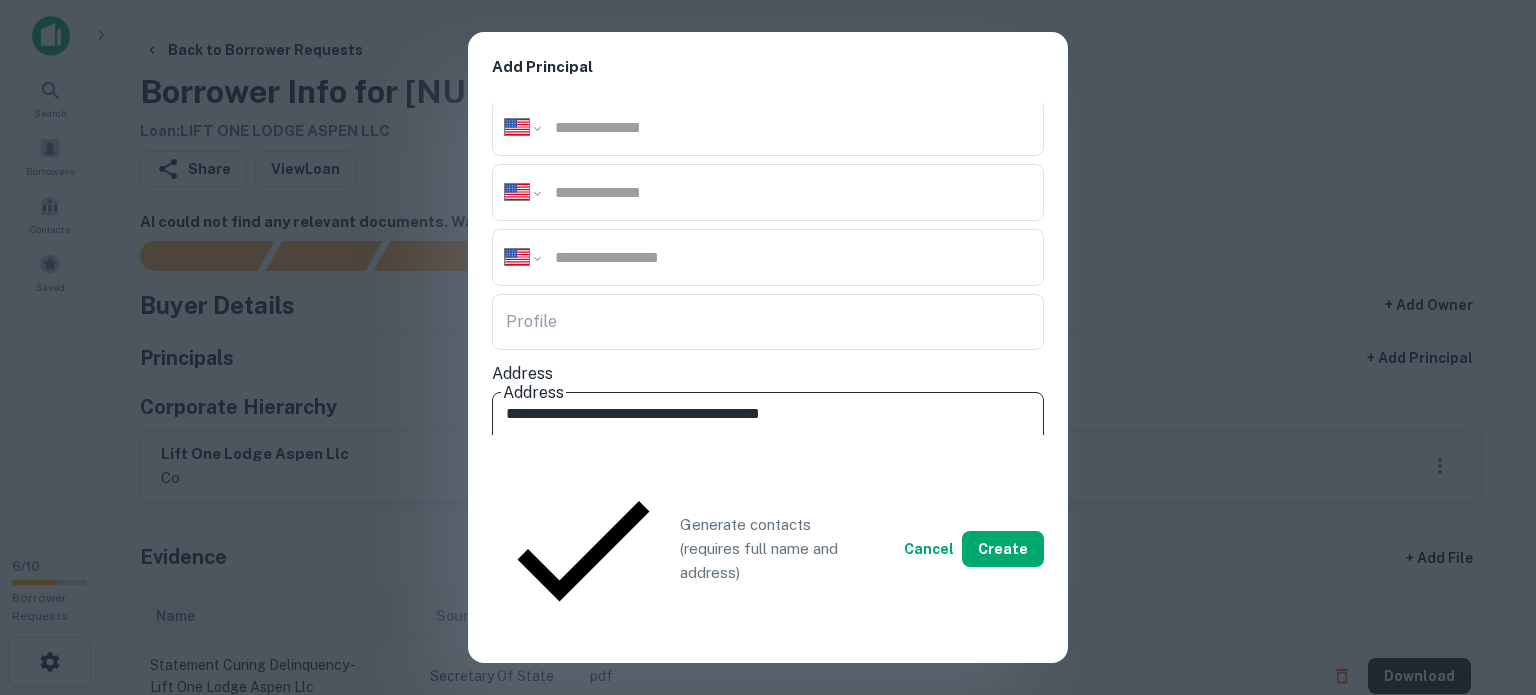 click on "**********" at bounding box center [768, 414] 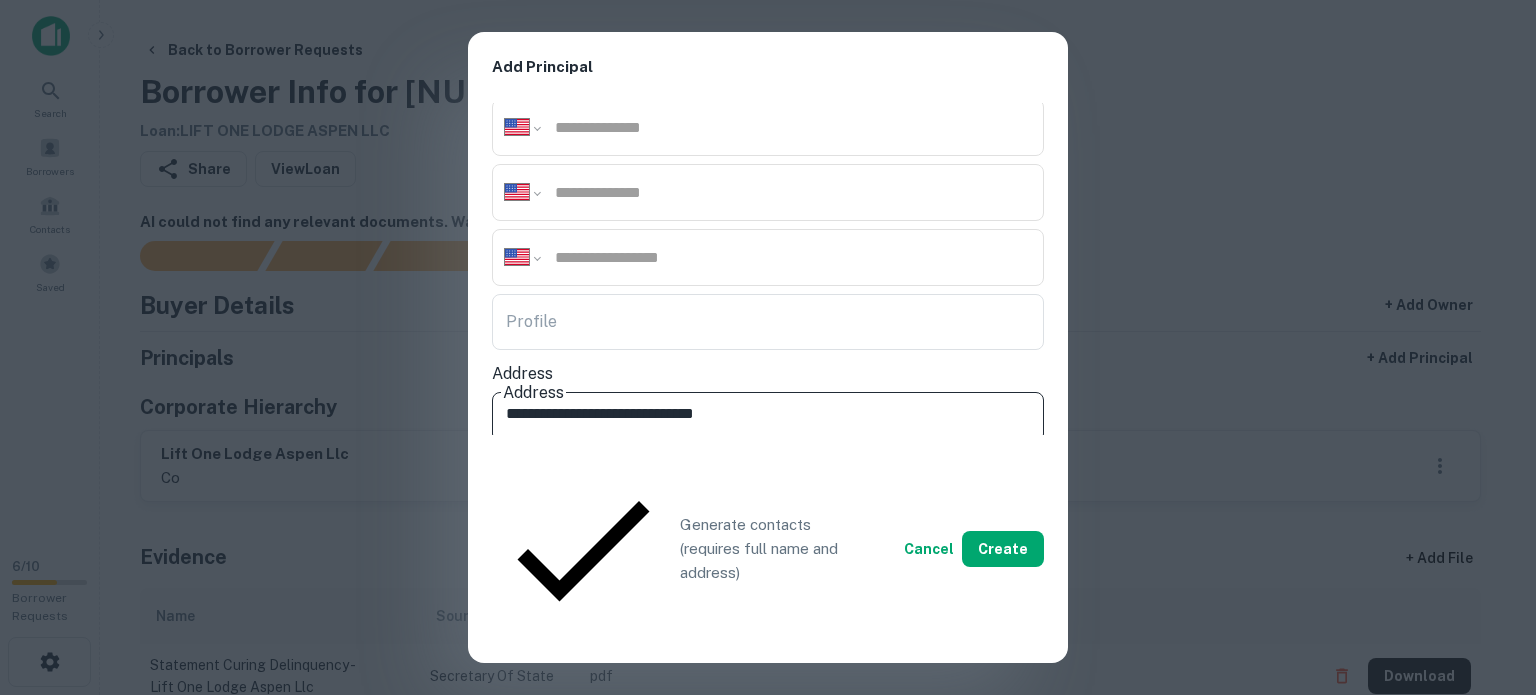 type on "**********" 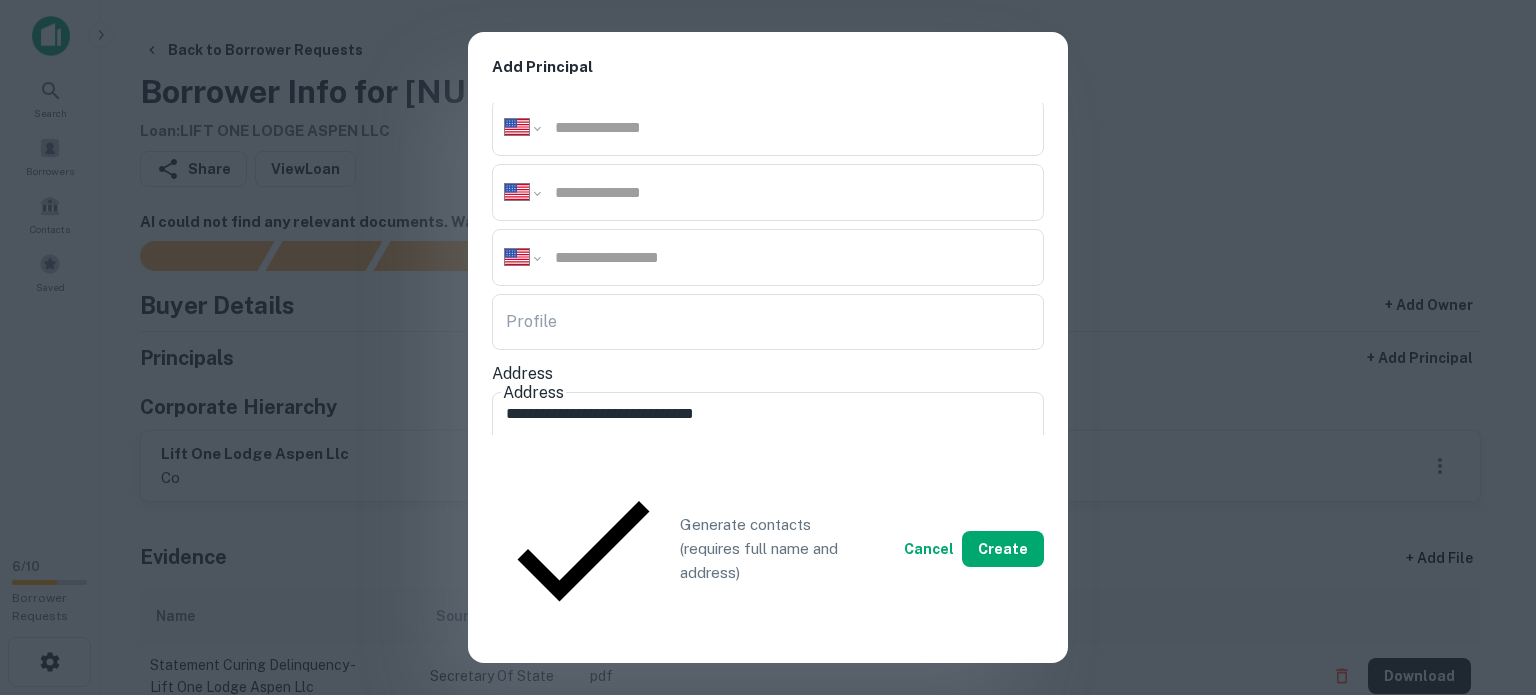paste on "**********" 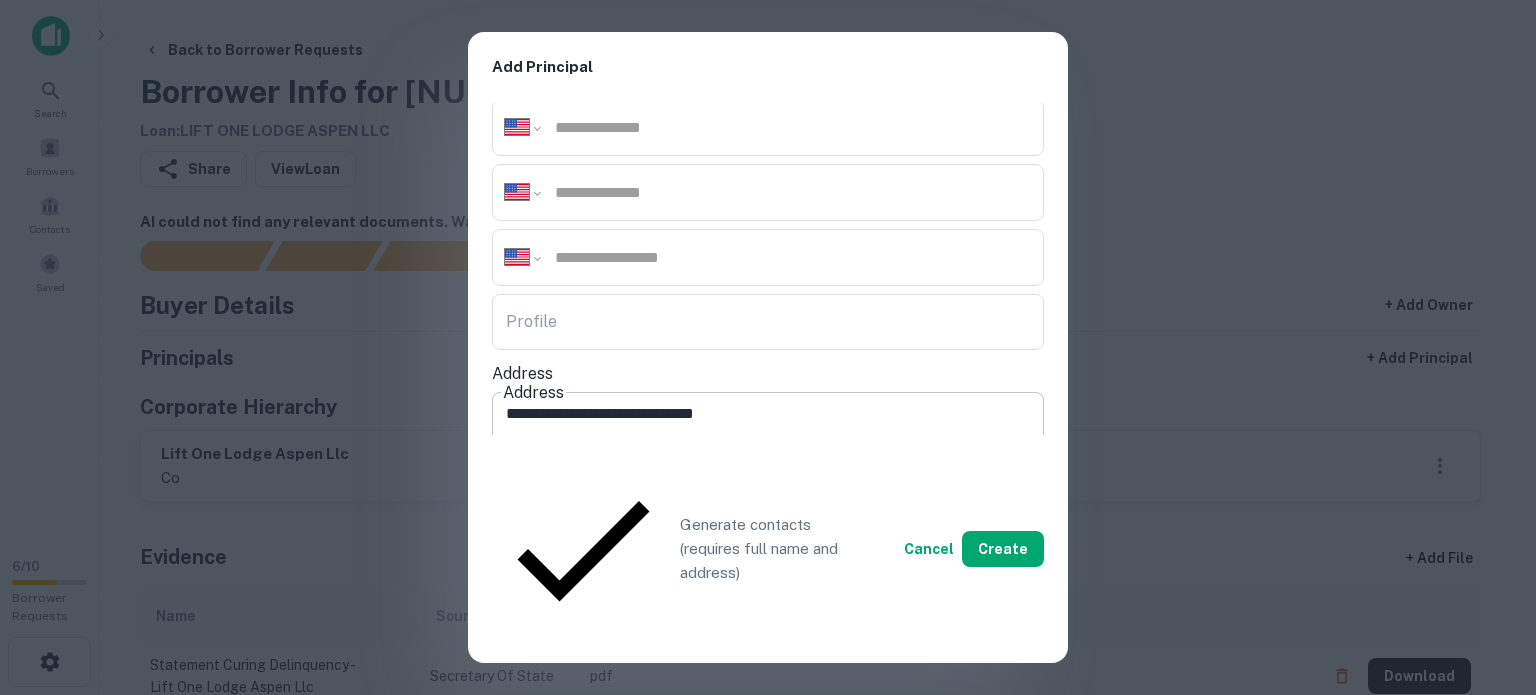 type on "**********" 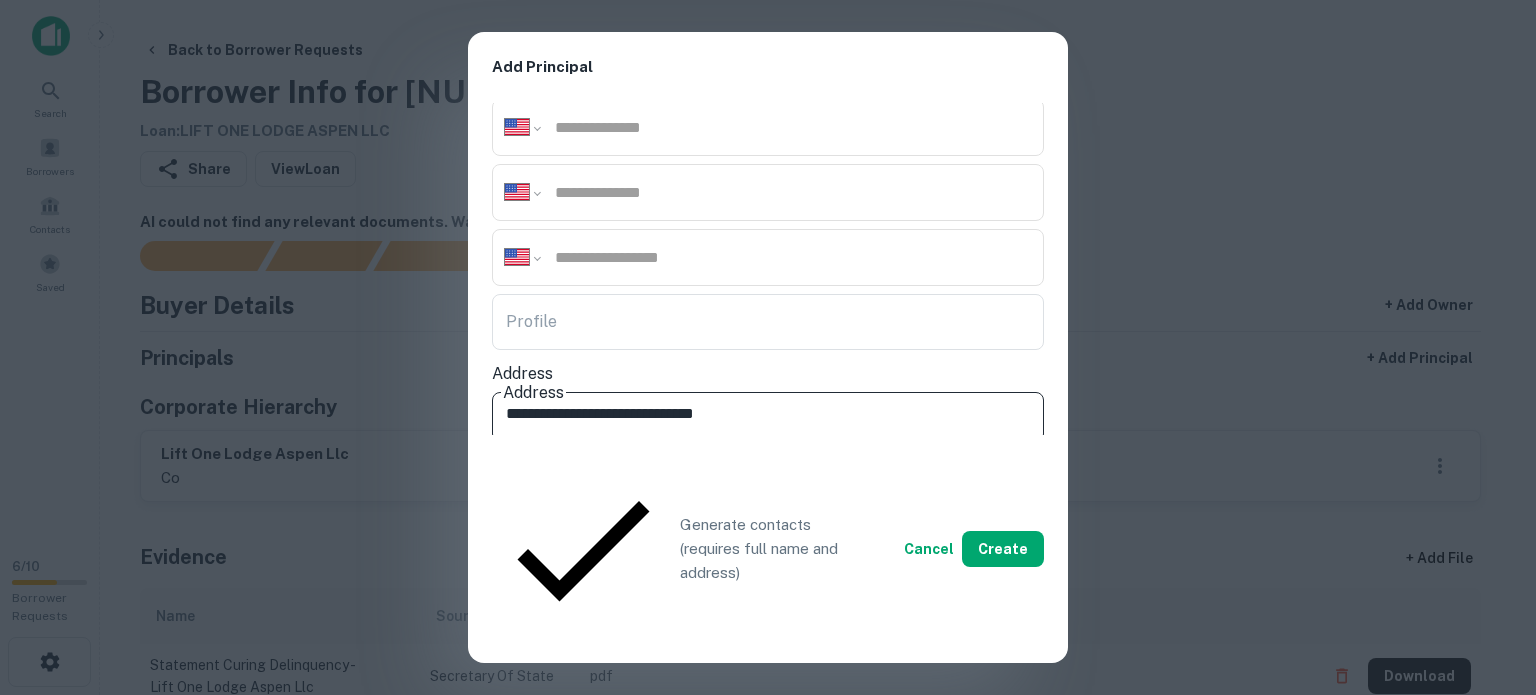 click on "**********" at bounding box center (768, 414) 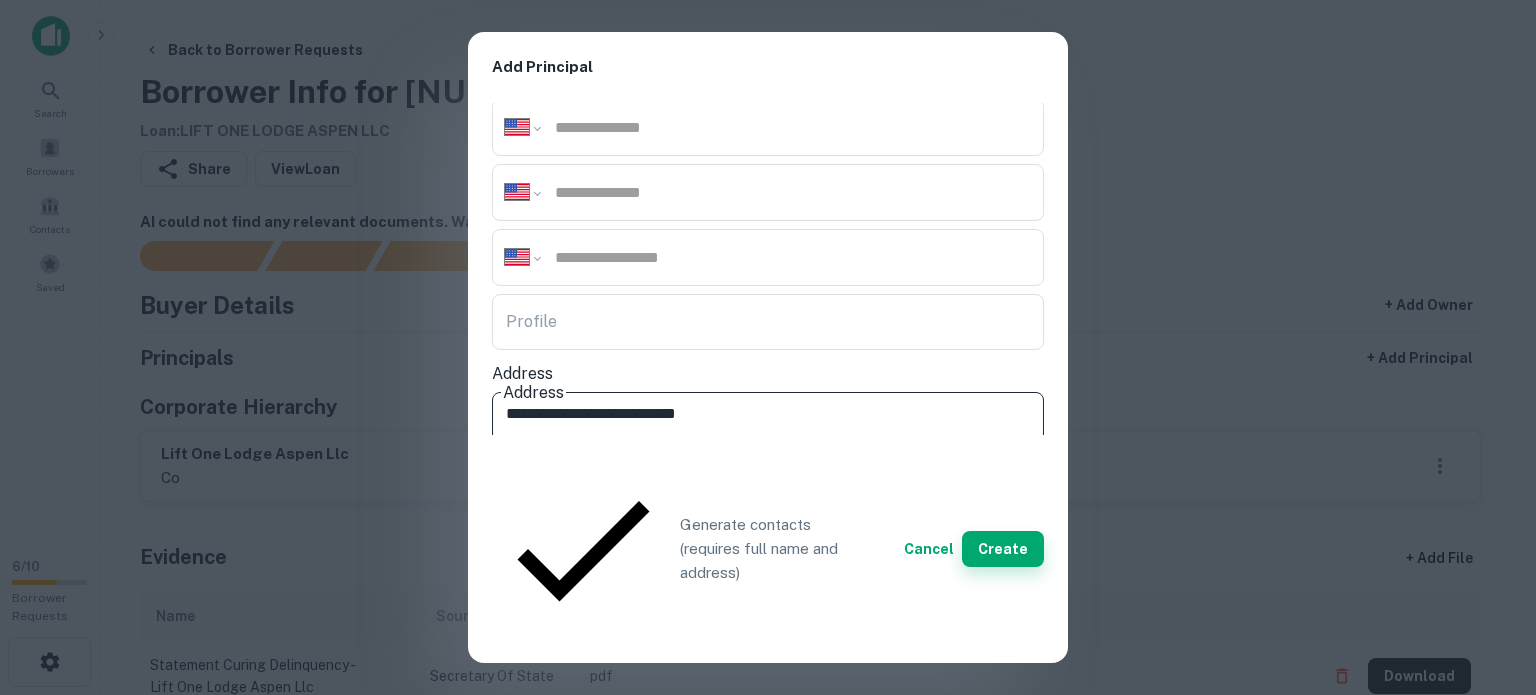 type on "**********" 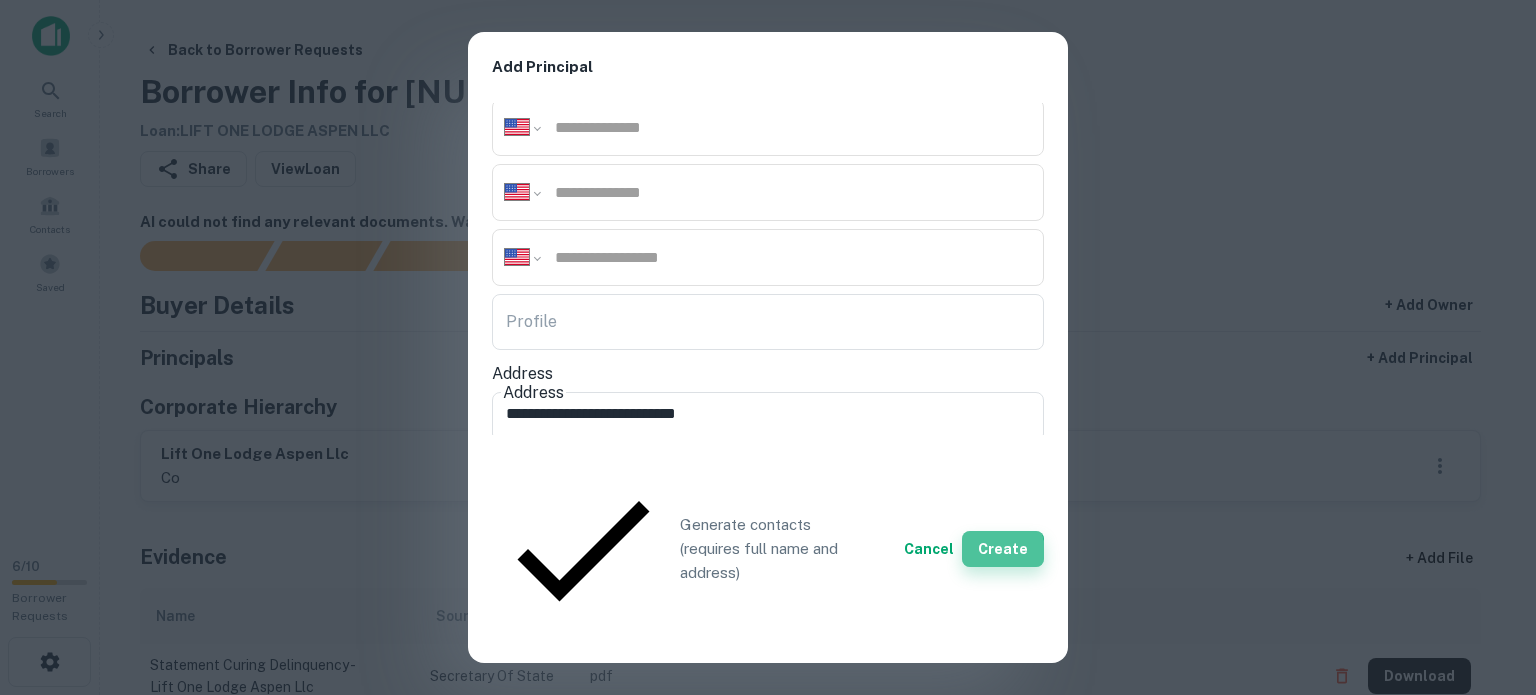 click on "Create" at bounding box center [1003, 549] 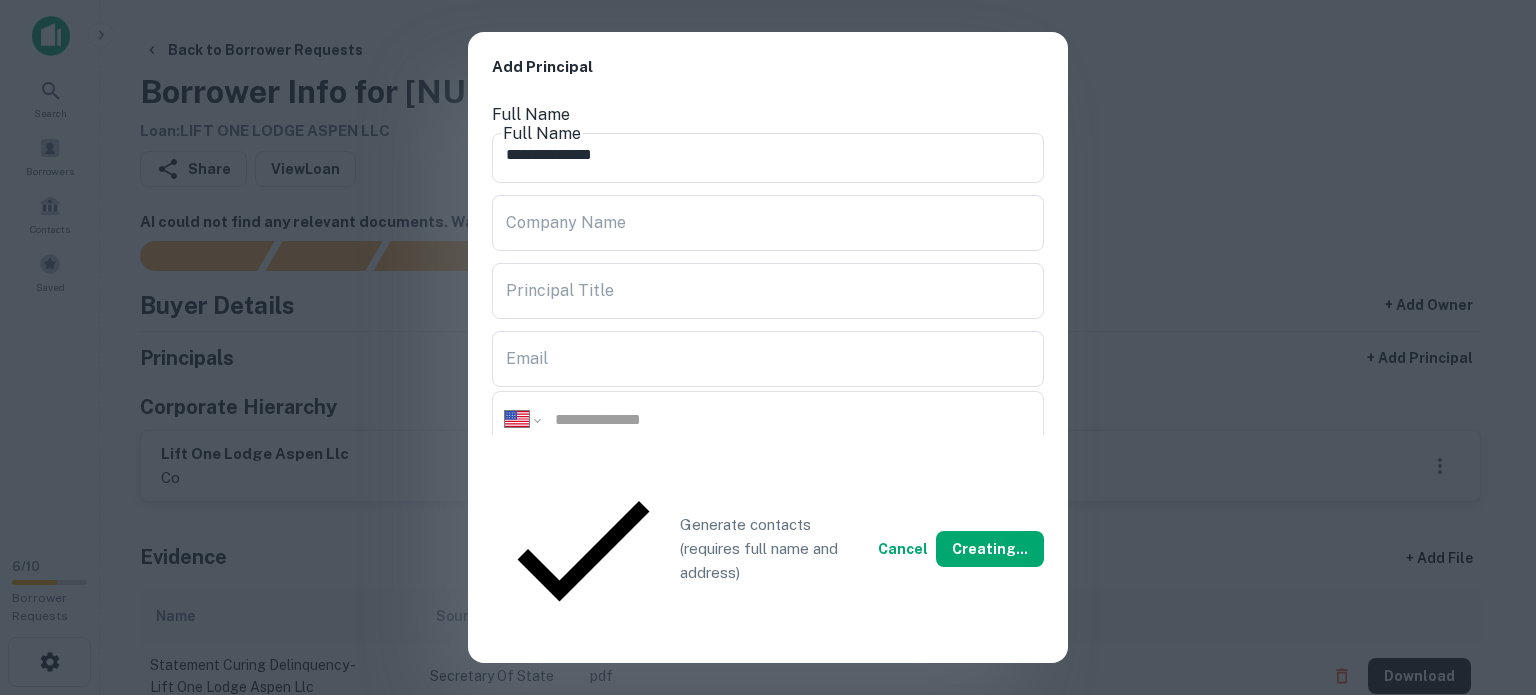 scroll, scrollTop: 0, scrollLeft: 0, axis: both 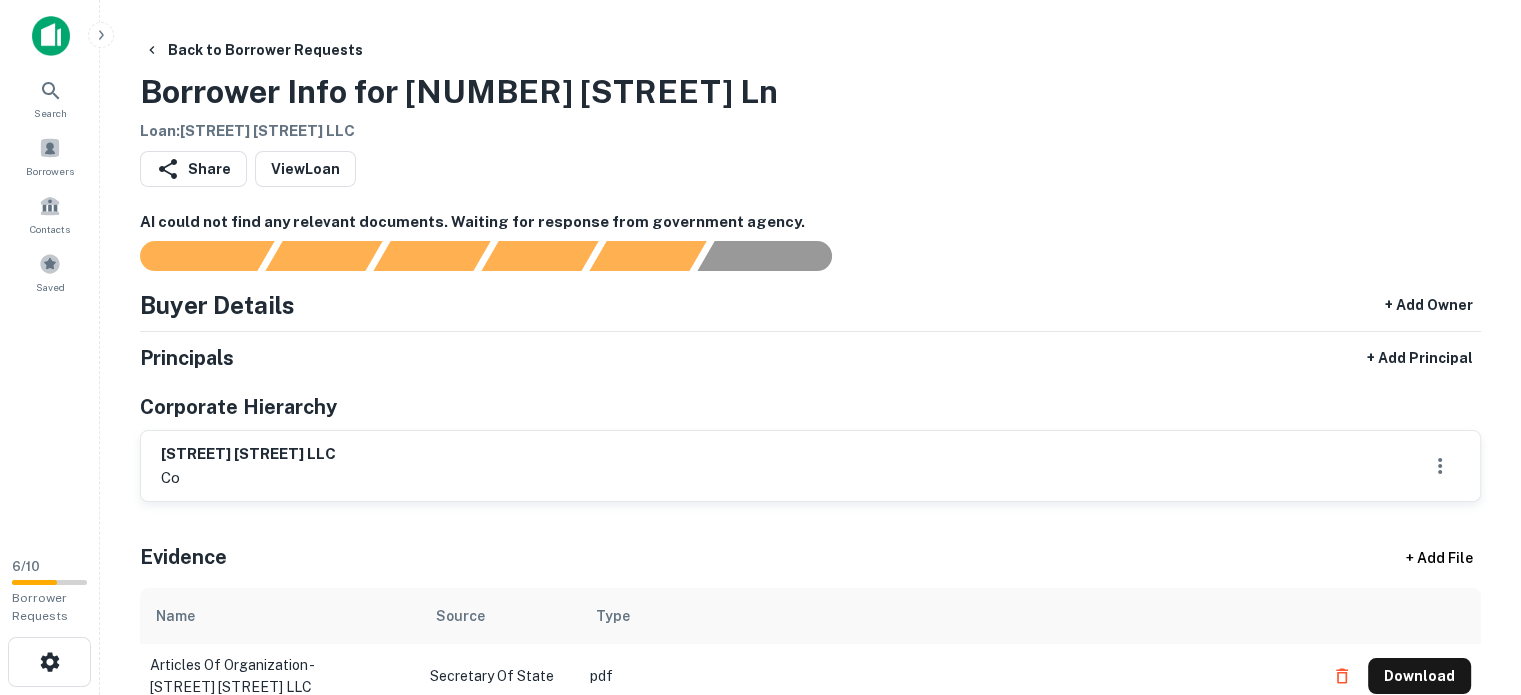 click on "[STREET] [STREET] LLC" at bounding box center [248, 454] 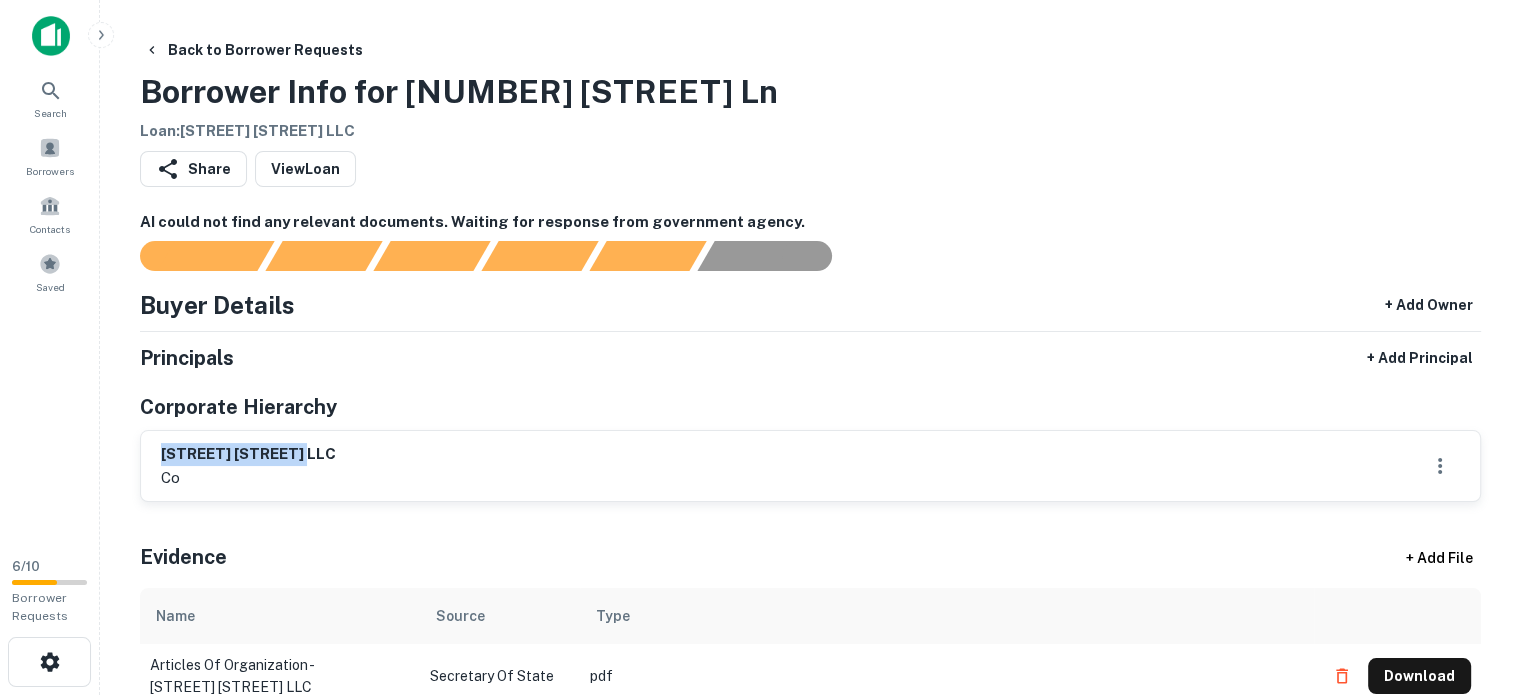 drag, startPoint x: 291, startPoint y: 447, endPoint x: 160, endPoint y: 437, distance: 131.38112 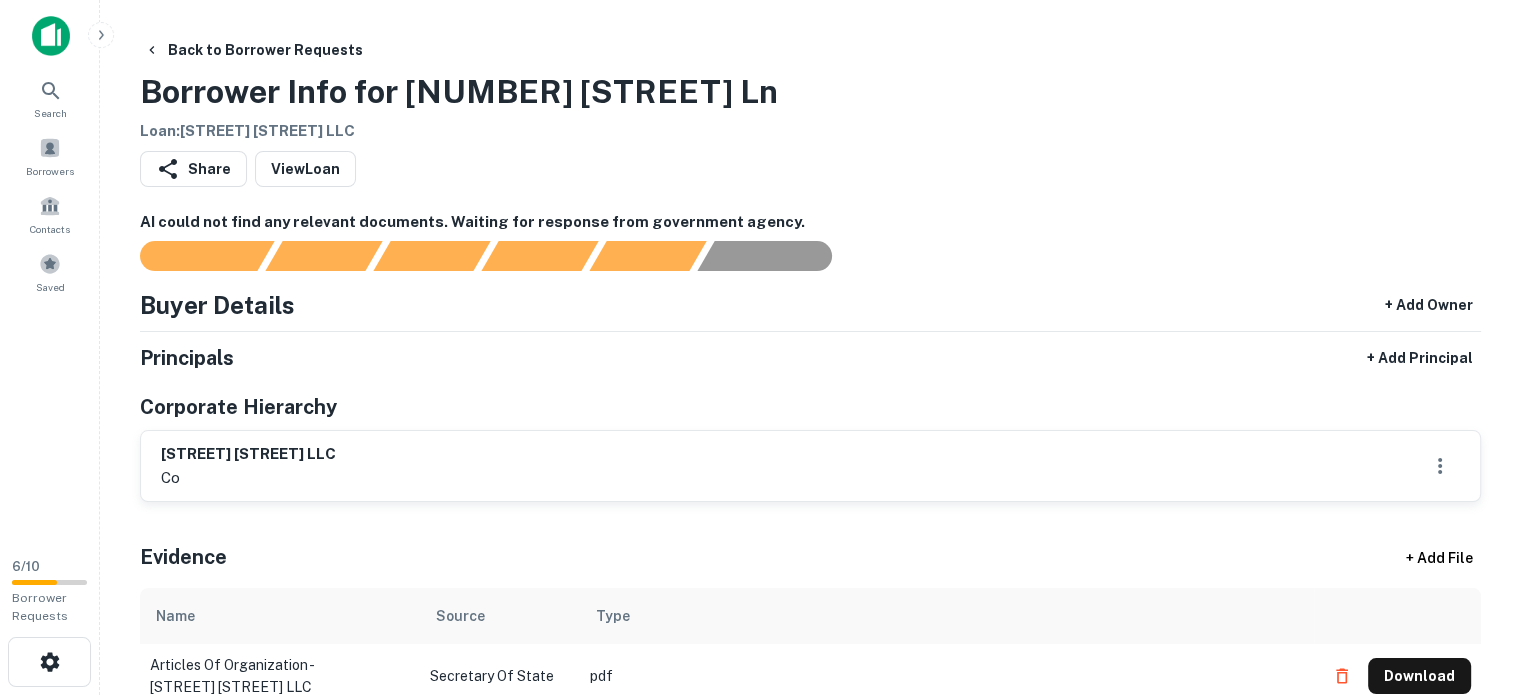 click on "Principals + Add Principal" at bounding box center [810, 358] 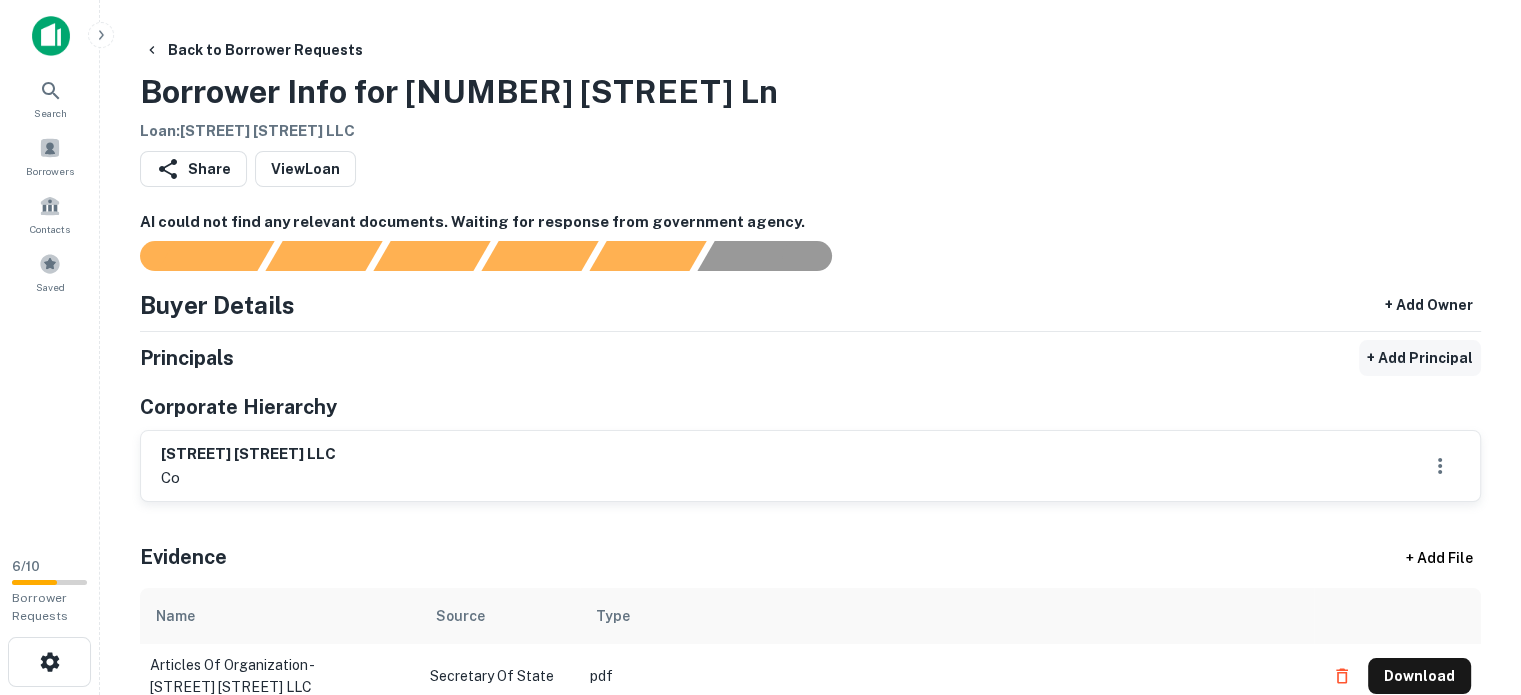 click on "+ Add Principal" at bounding box center [1420, 358] 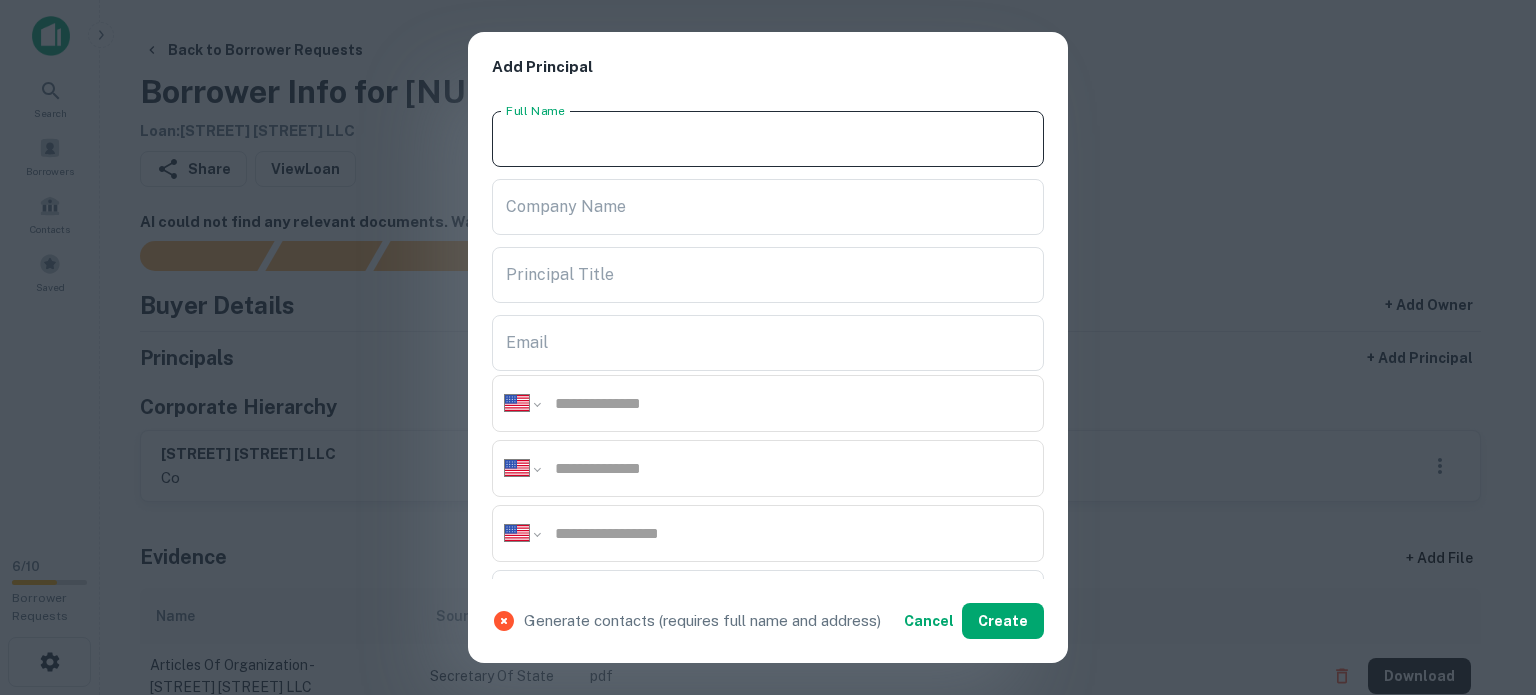 click on "Full Name" at bounding box center (768, 139) 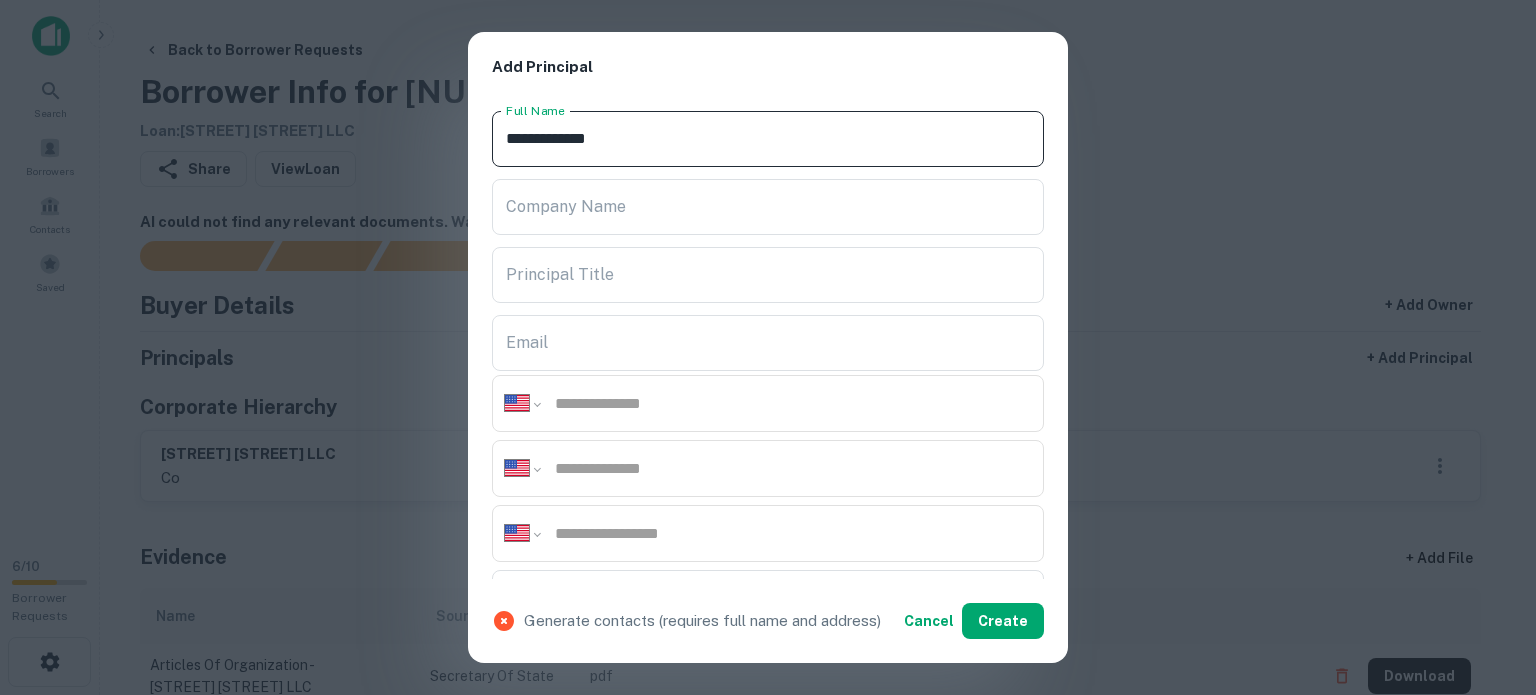 type on "**********" 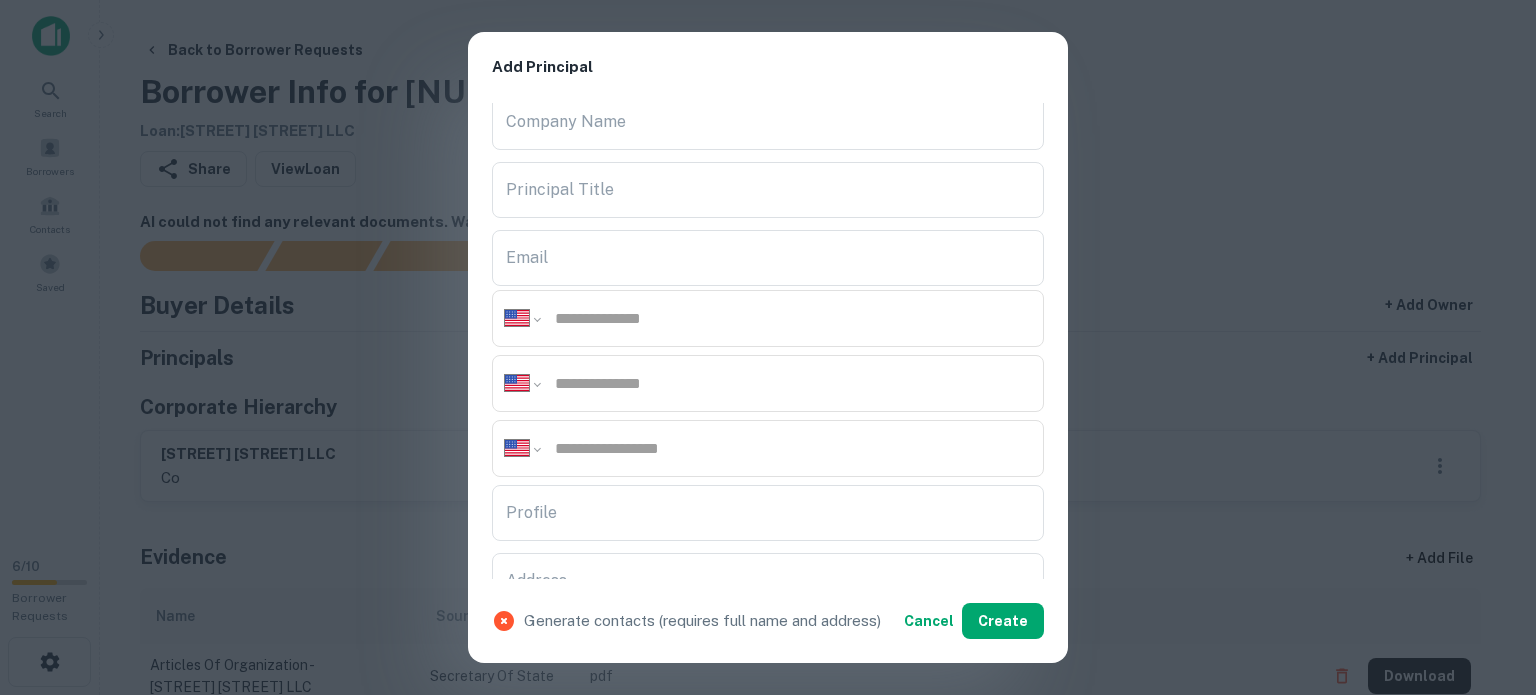 scroll, scrollTop: 200, scrollLeft: 0, axis: vertical 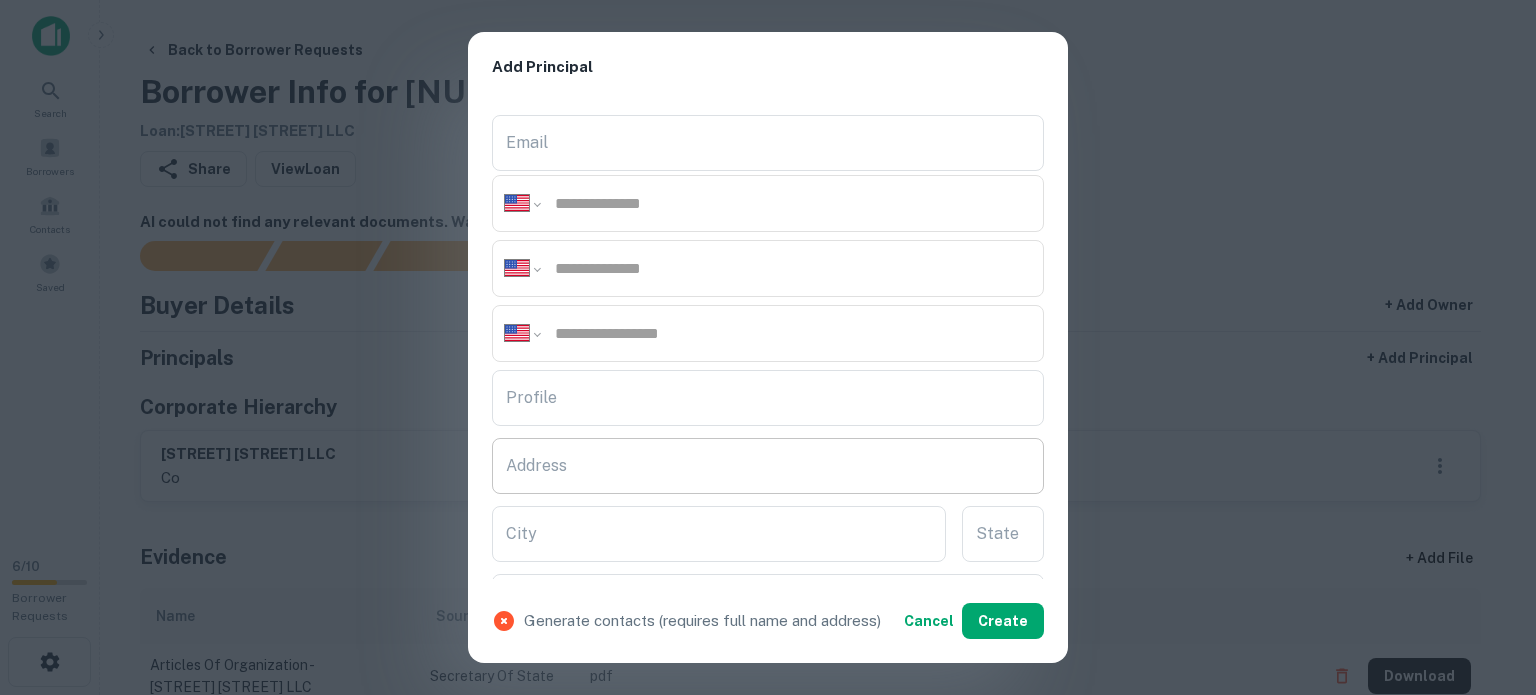 click on "Address" at bounding box center (768, 466) 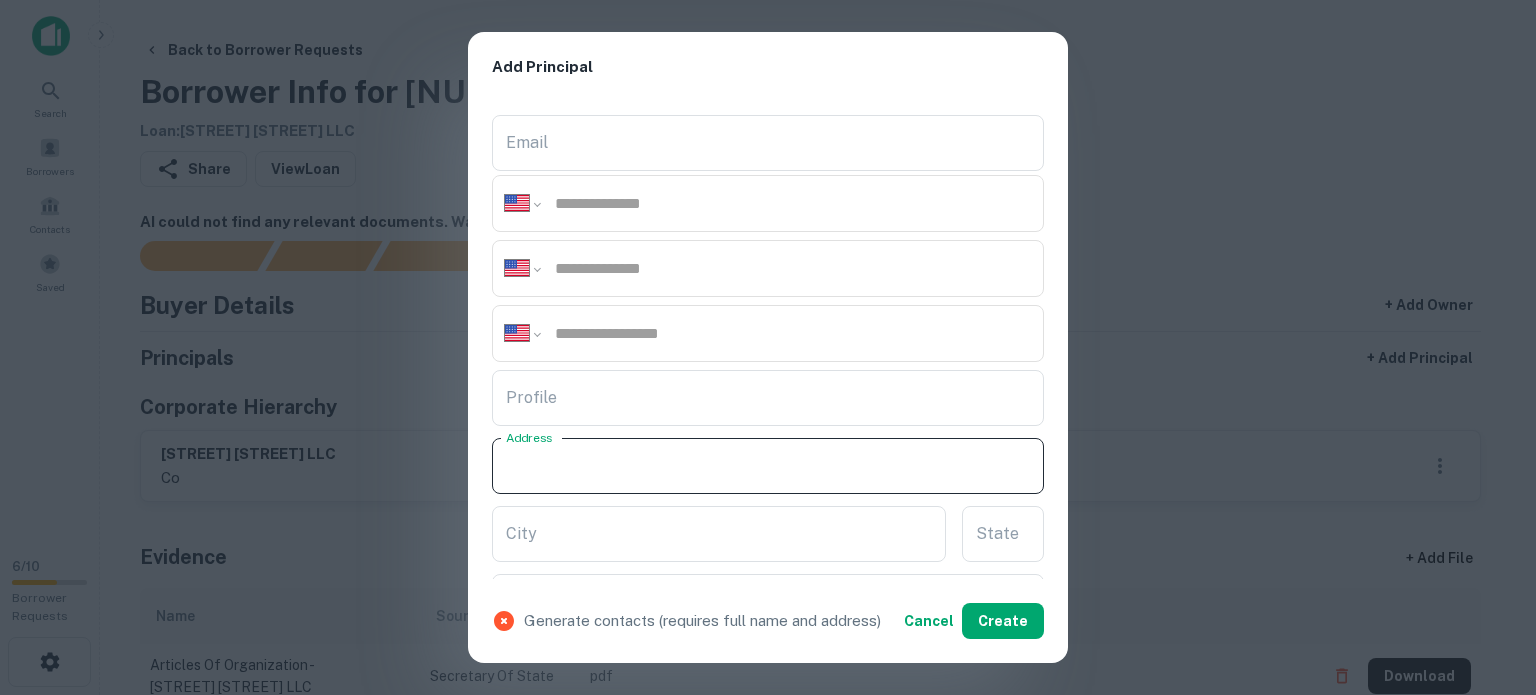 paste on "**********" 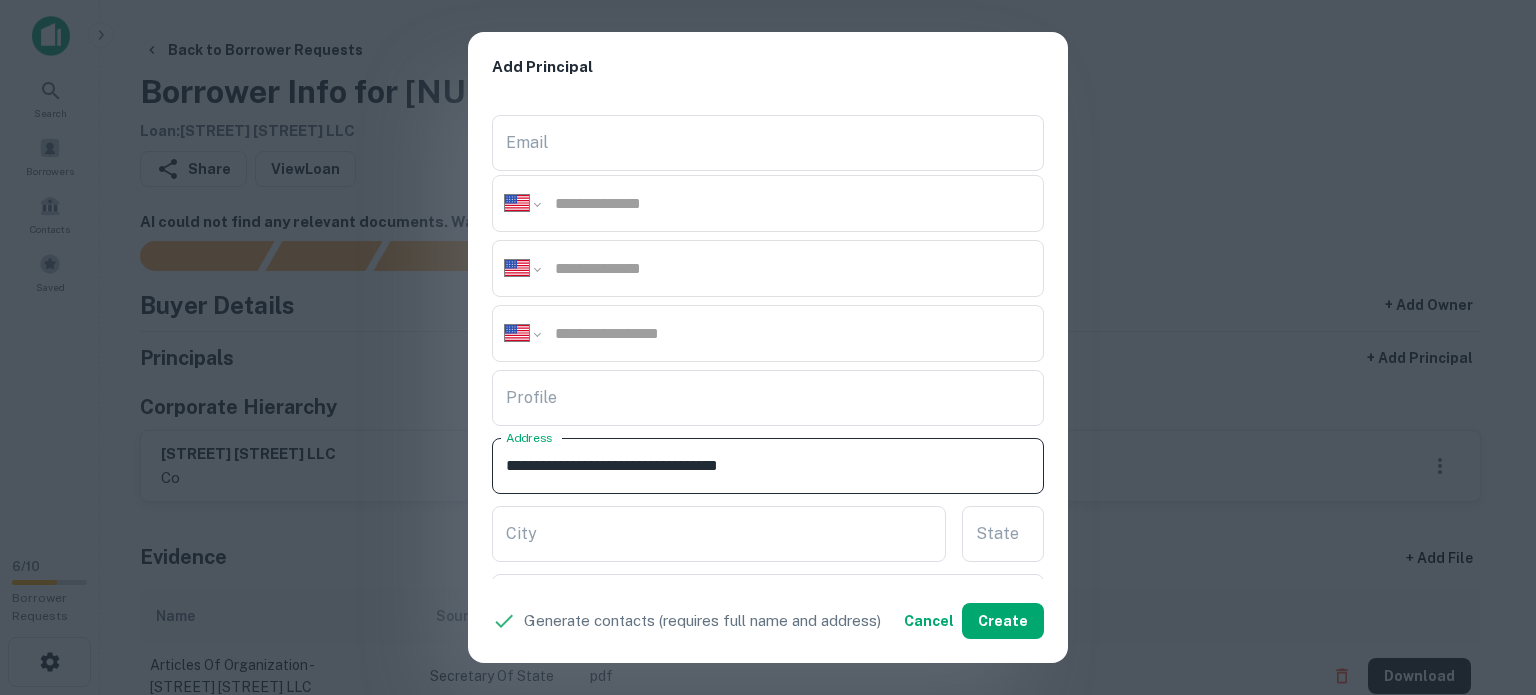 drag, startPoint x: 726, startPoint y: 465, endPoint x: 807, endPoint y: 470, distance: 81.154175 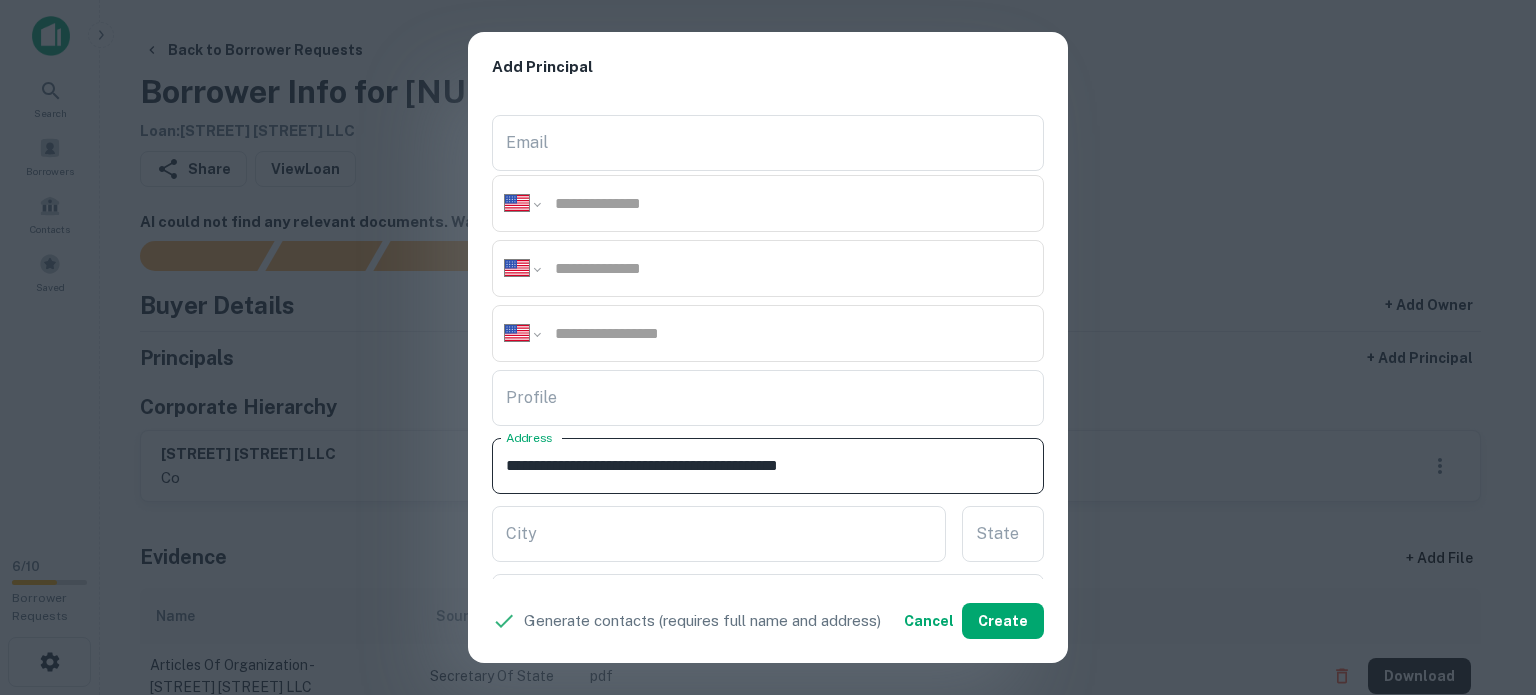 drag, startPoint x: 812, startPoint y: 462, endPoint x: 887, endPoint y: 470, distance: 75.42546 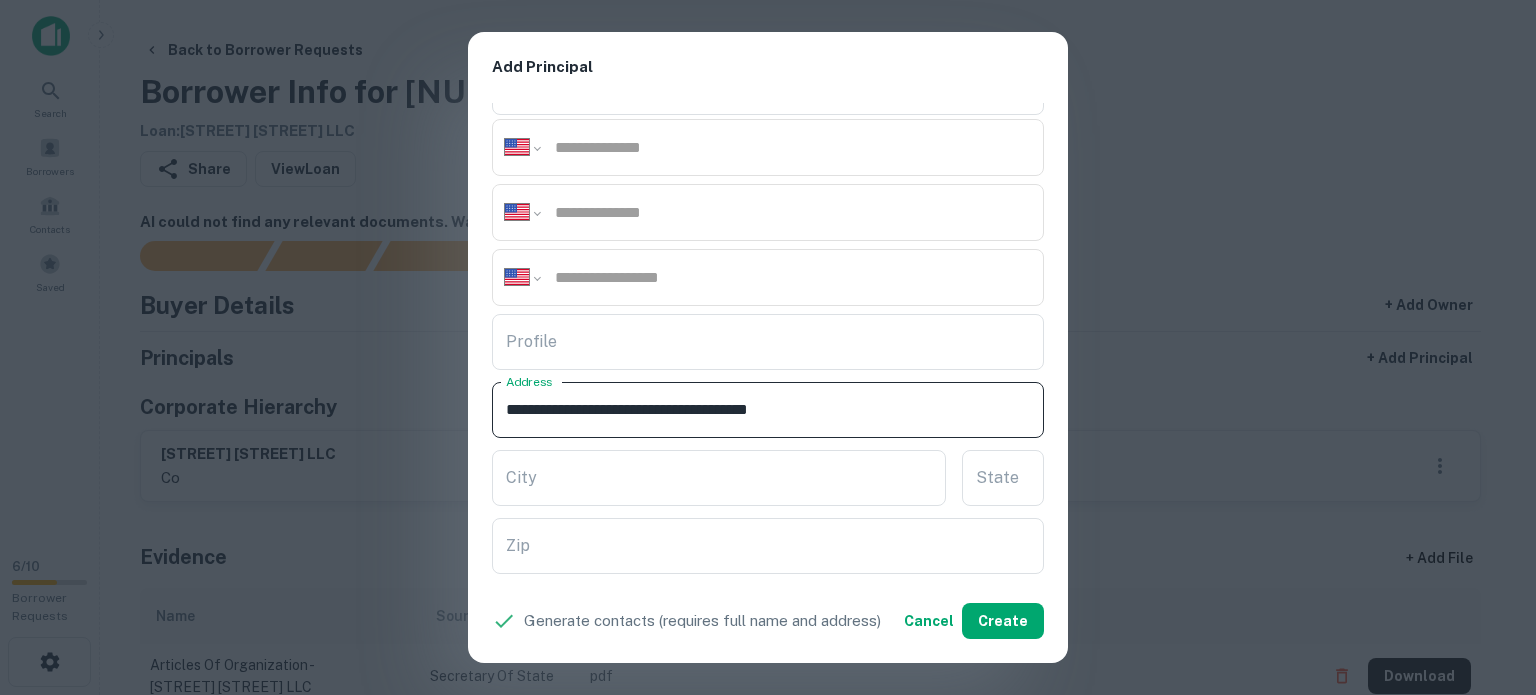 scroll, scrollTop: 400, scrollLeft: 0, axis: vertical 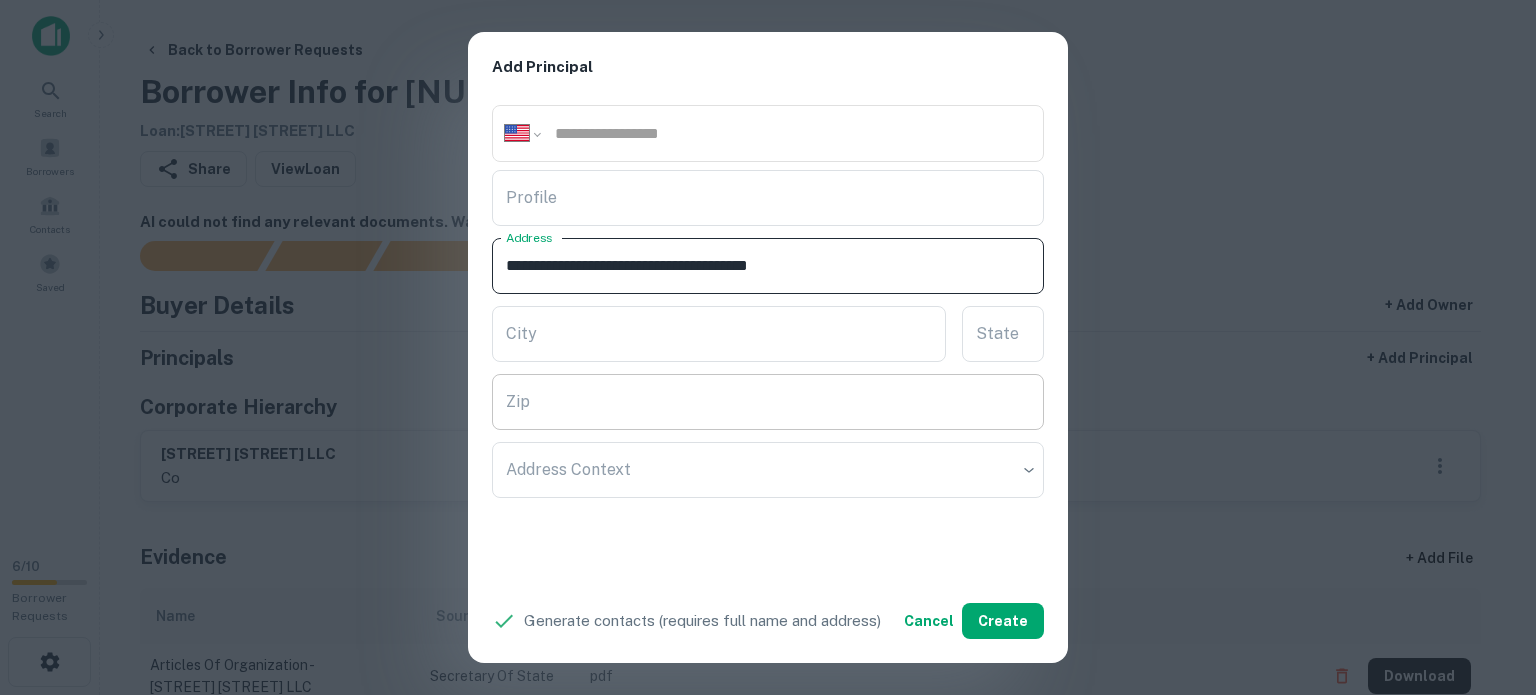 type on "**********" 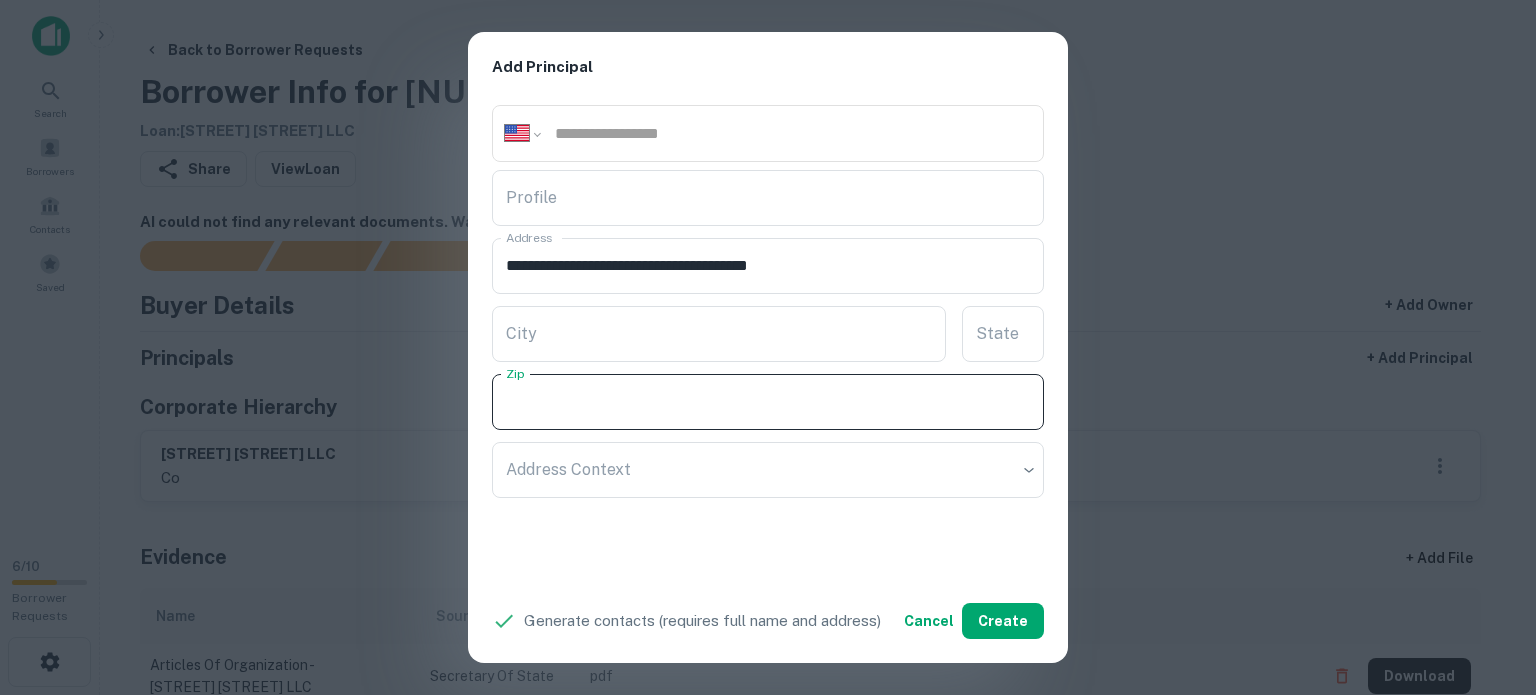 paste on "*****" 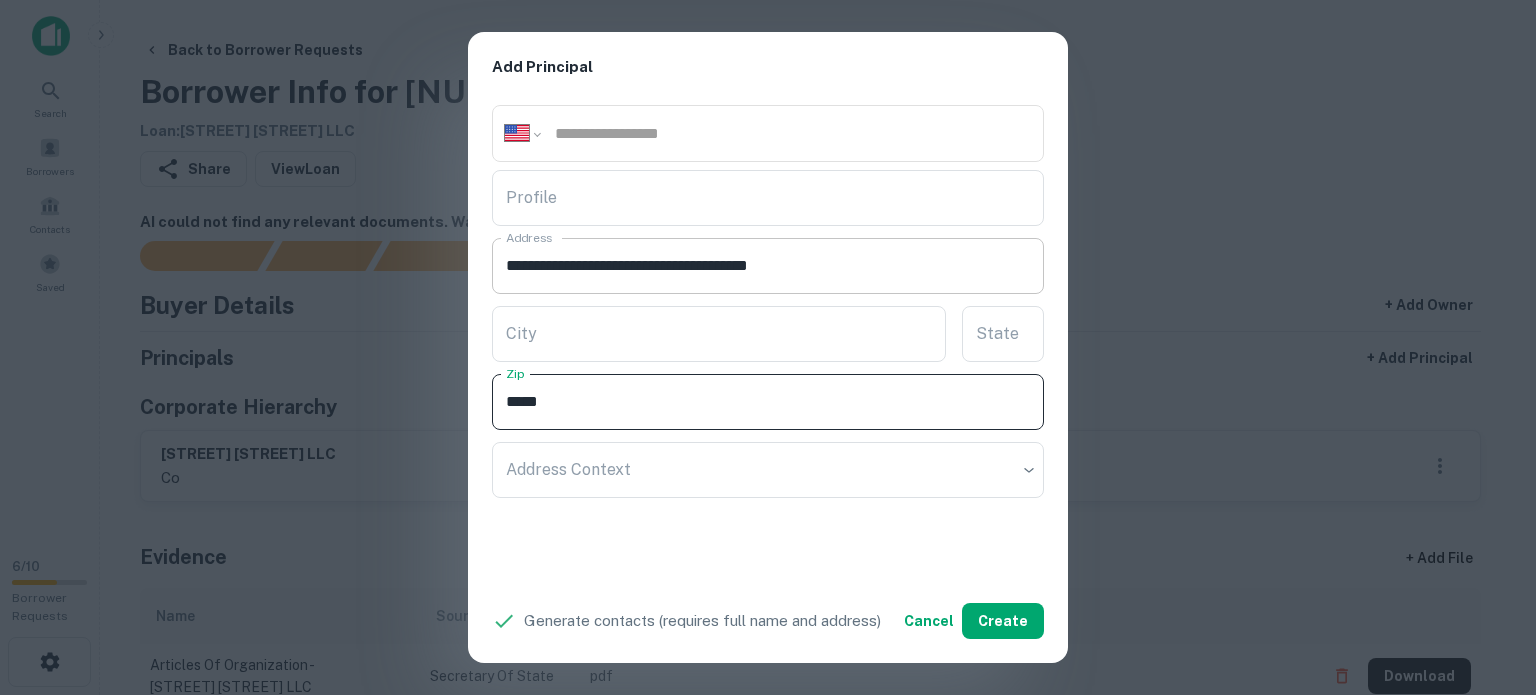 type on "*****" 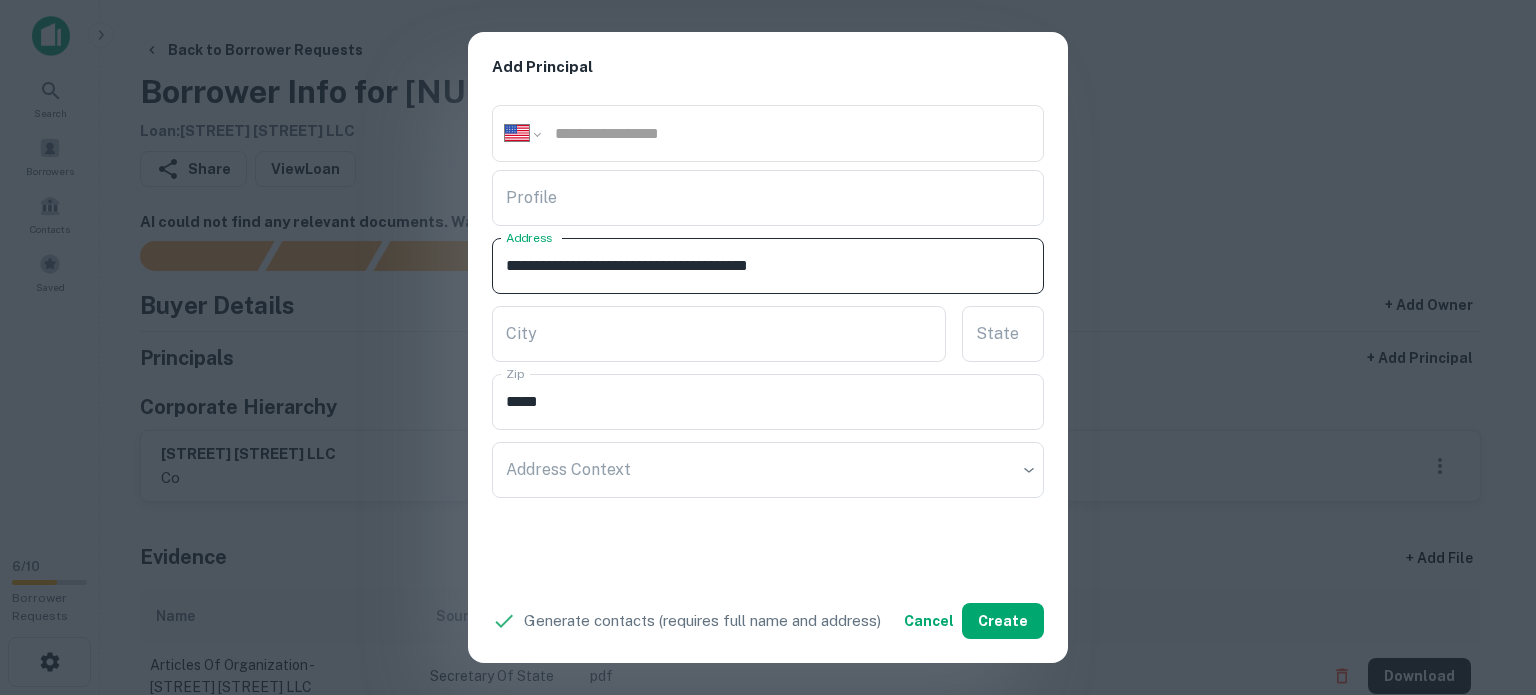 drag, startPoint x: 779, startPoint y: 259, endPoint x: 820, endPoint y: 264, distance: 41.303753 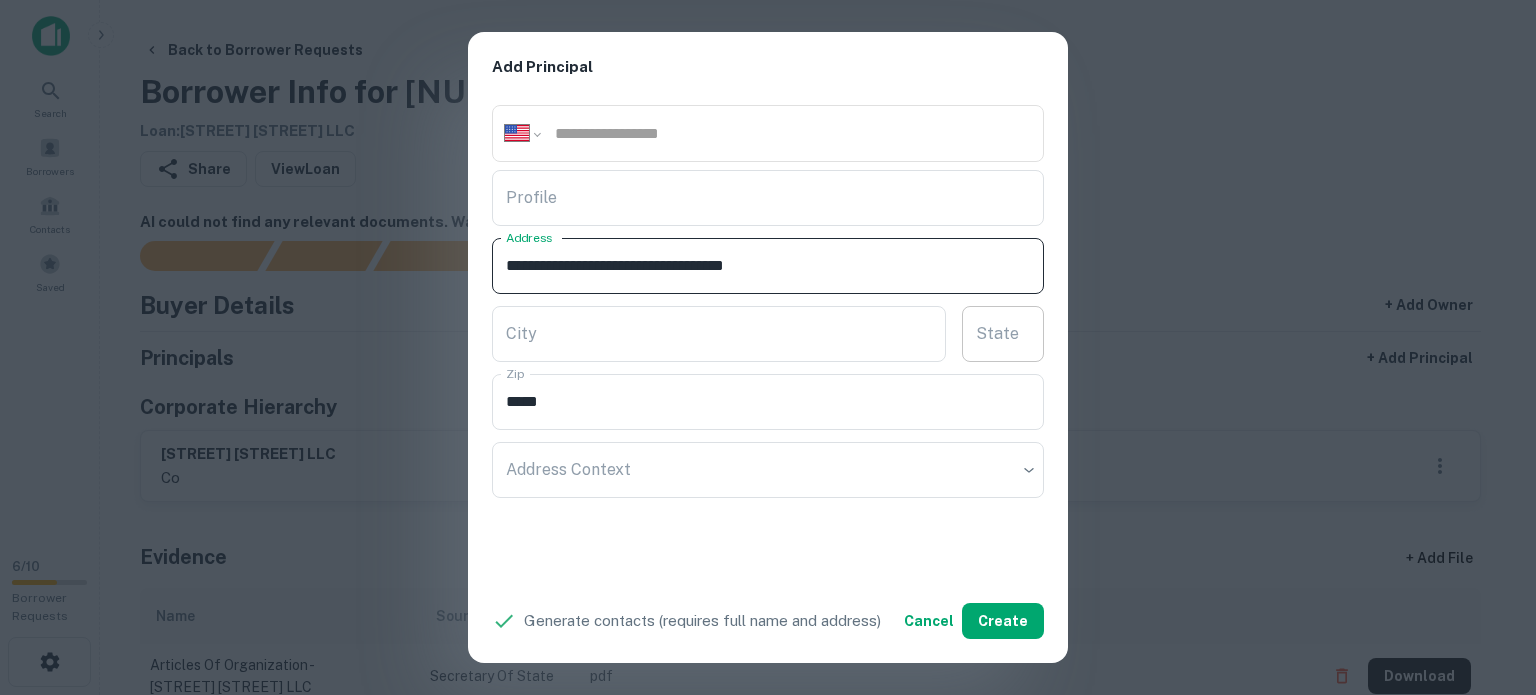 type on "**********" 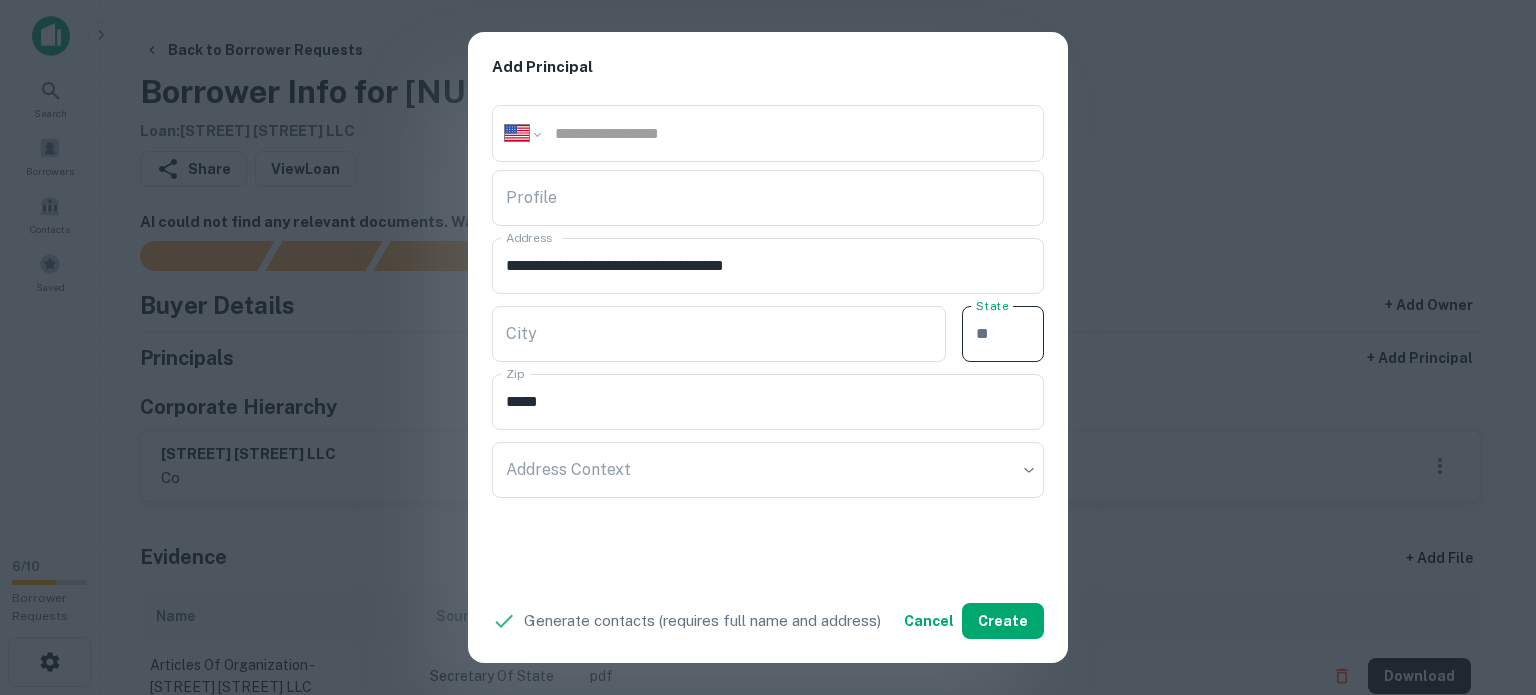 click on "State" at bounding box center (1003, 334) 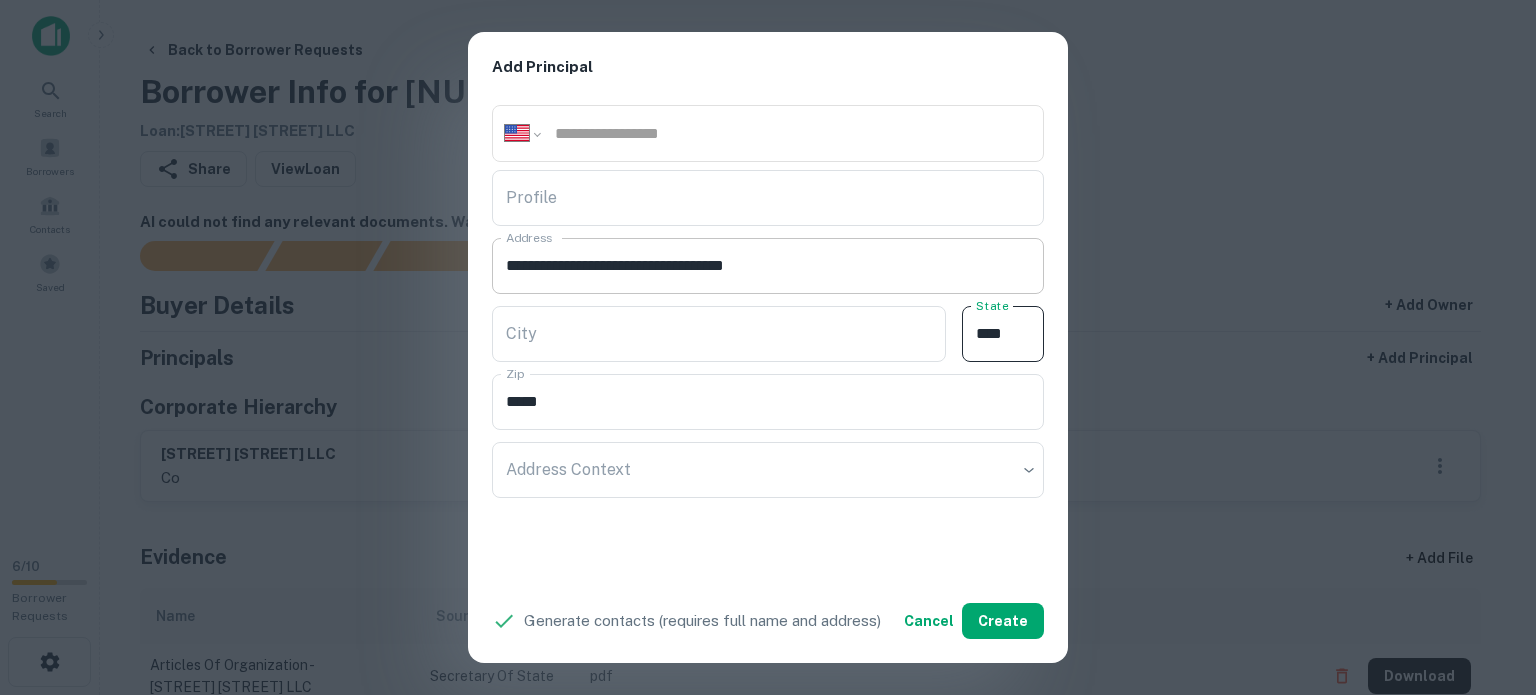 type on "**" 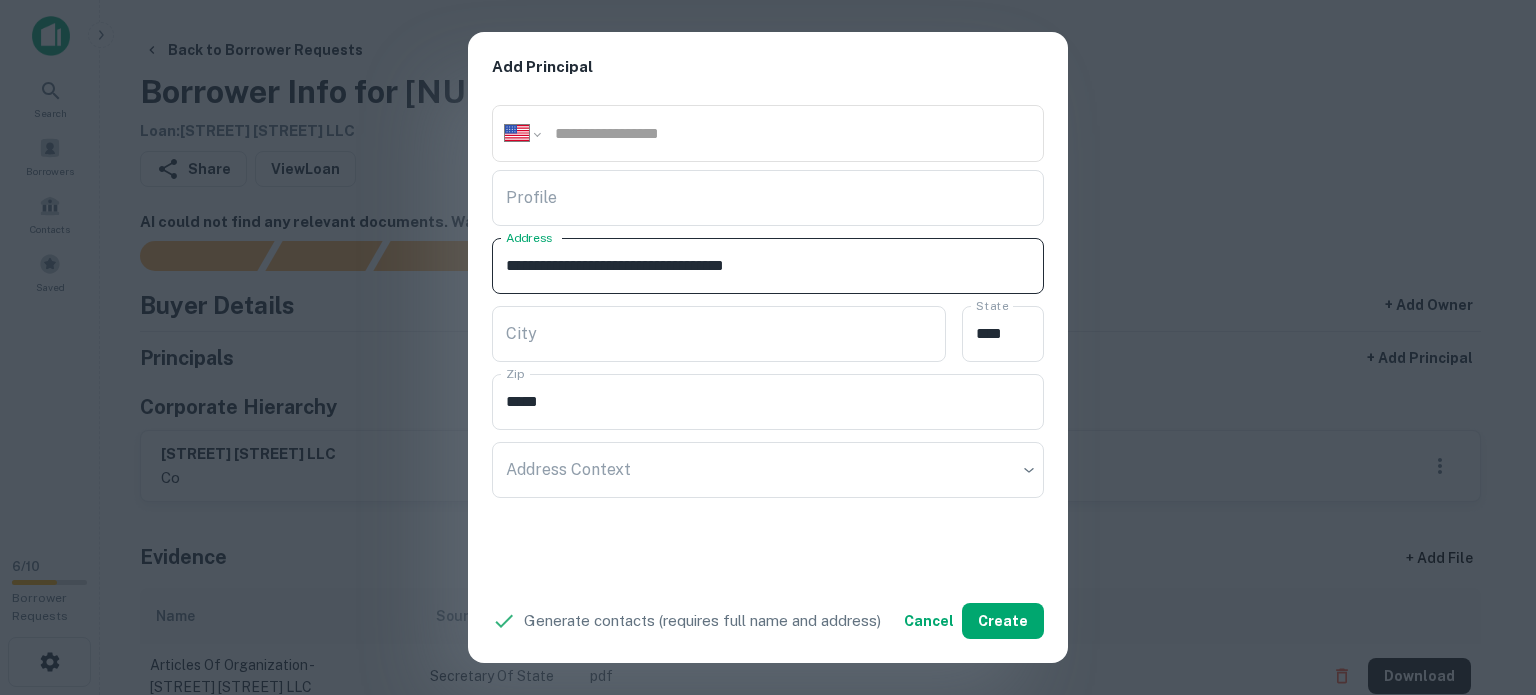 drag, startPoint x: 728, startPoint y: 255, endPoint x: 776, endPoint y: 282, distance: 55.072678 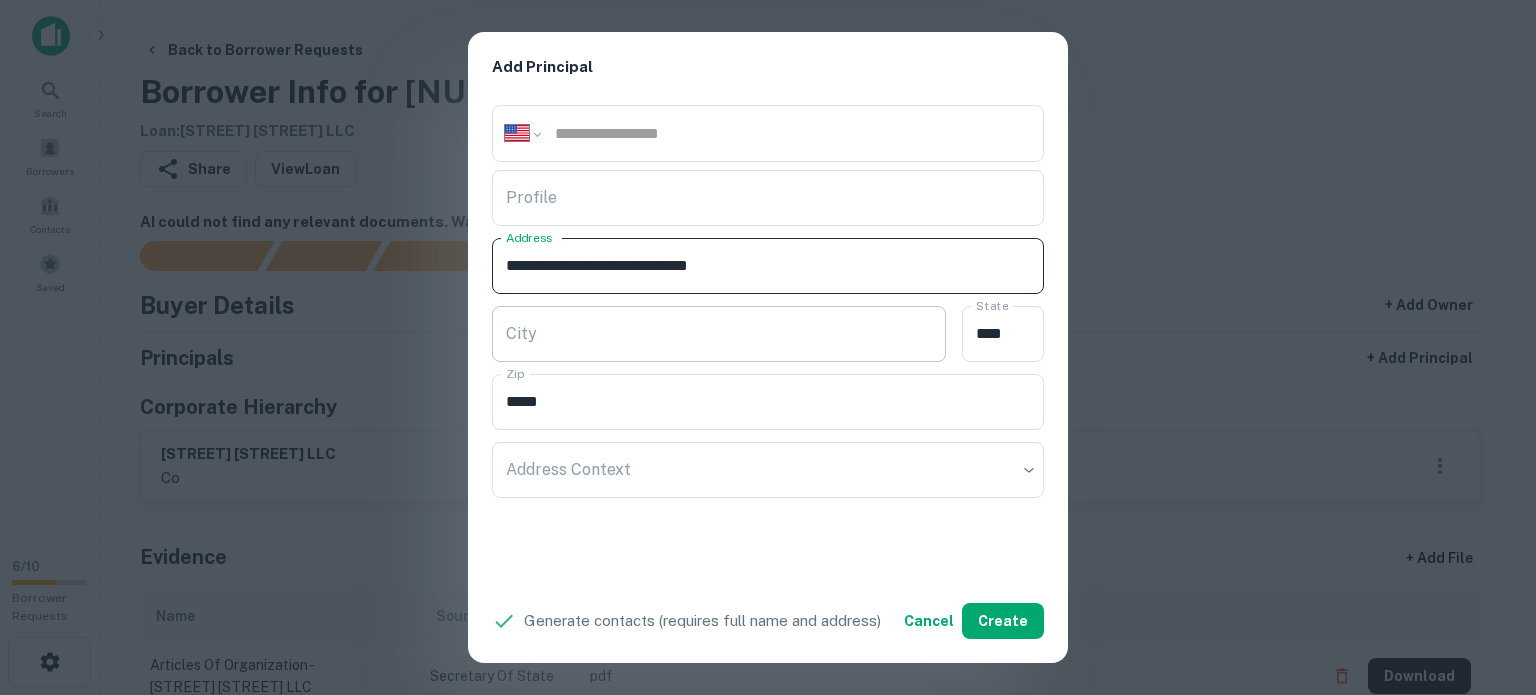 type on "**********" 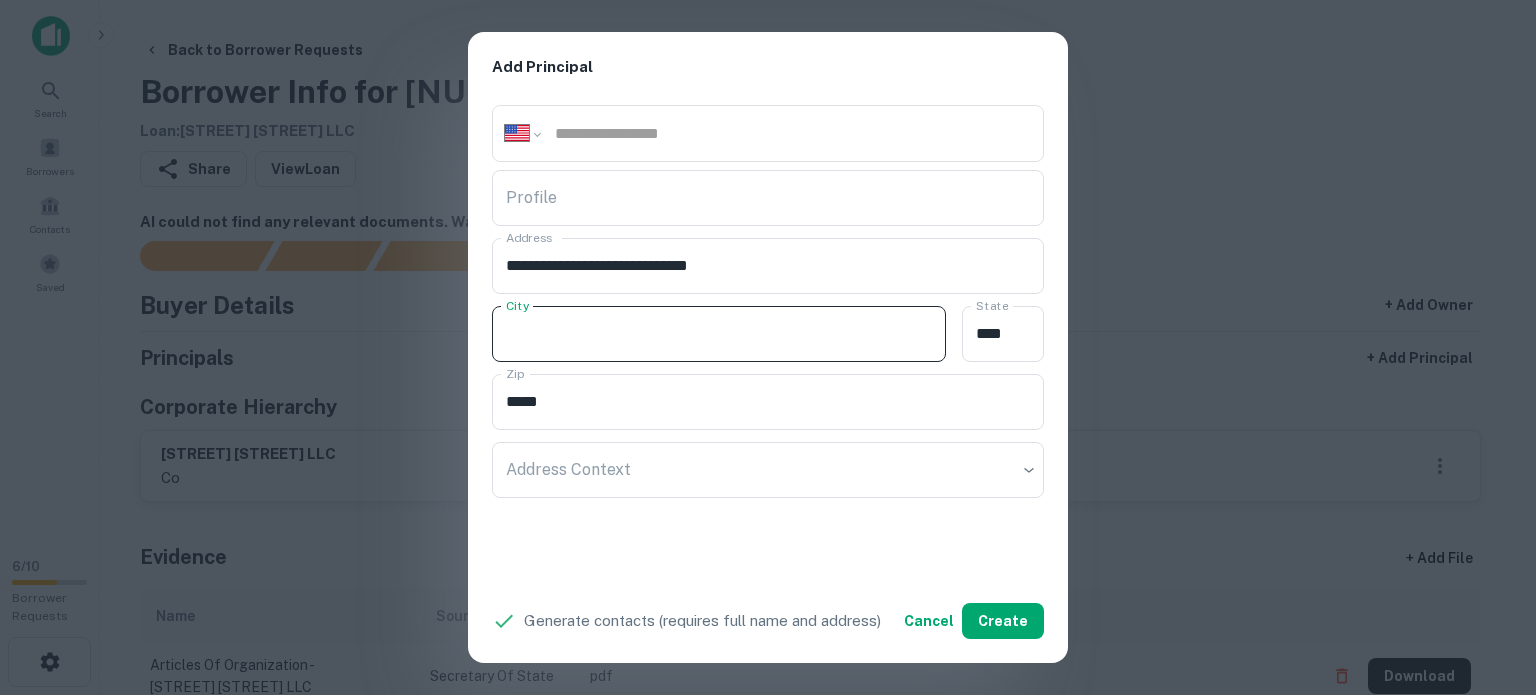 paste on "******" 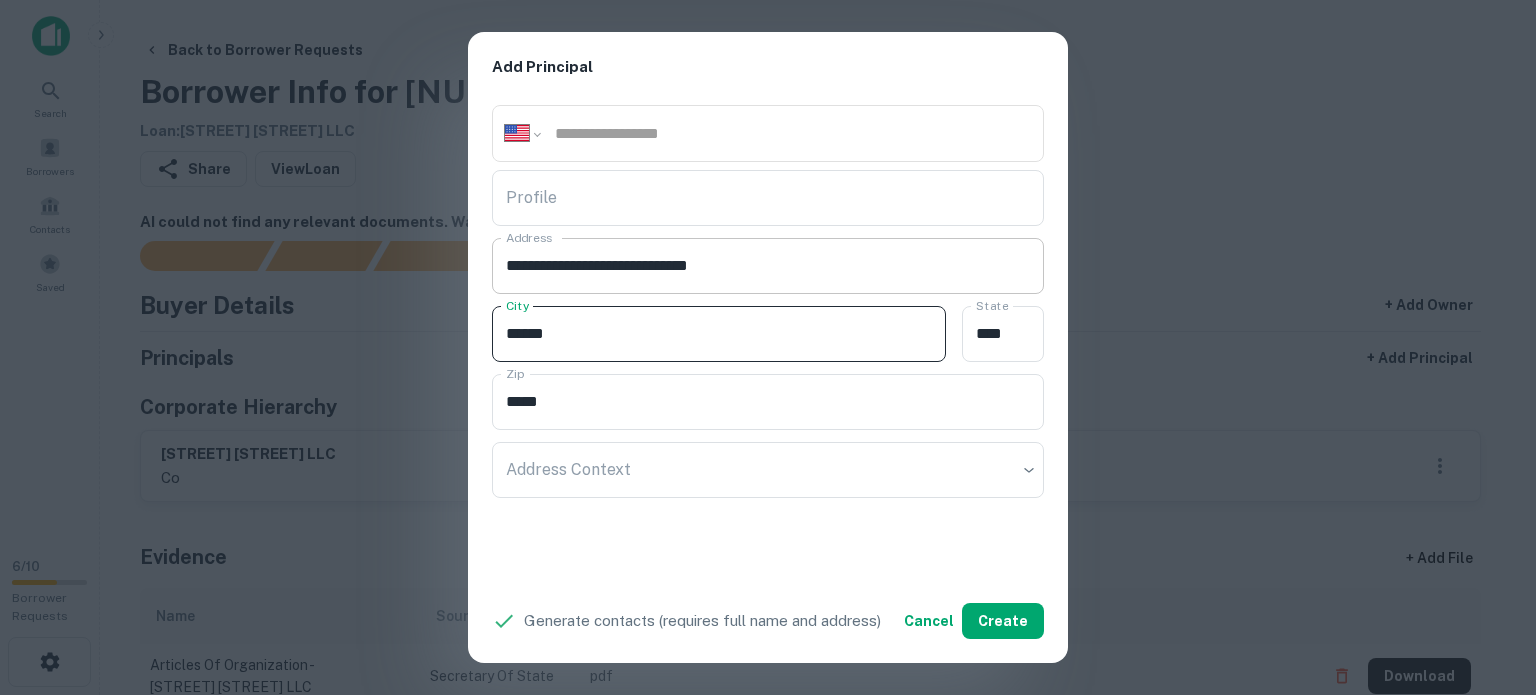 type on "******" 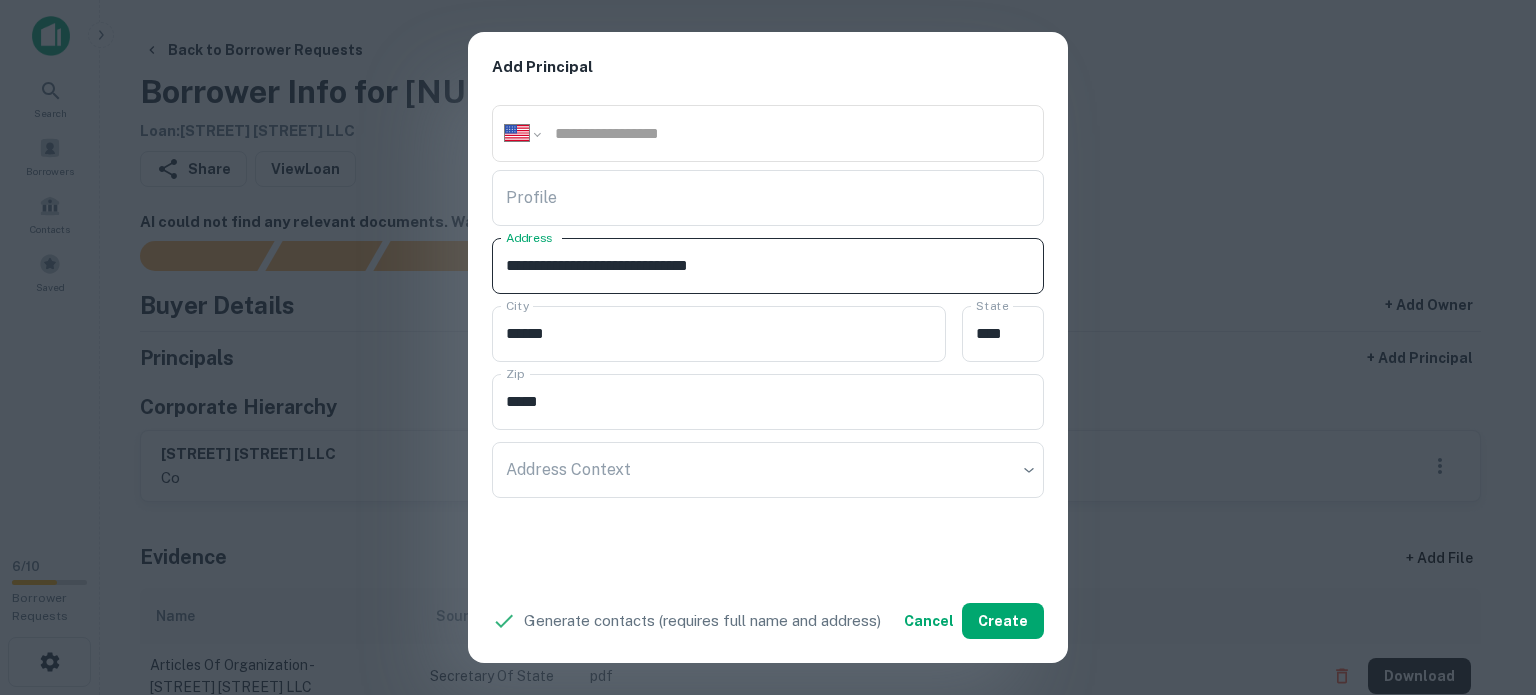 drag, startPoint x: 720, startPoint y: 267, endPoint x: 779, endPoint y: 272, distance: 59.211487 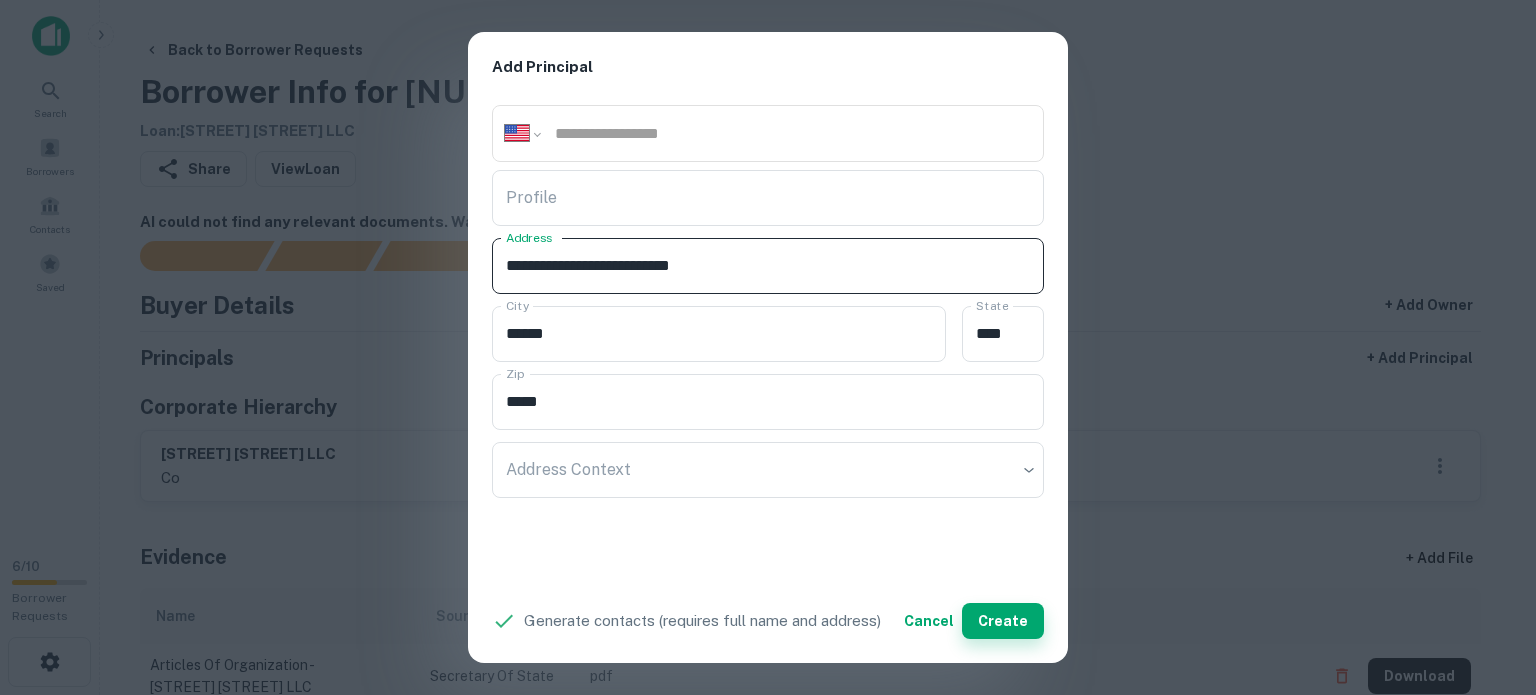 type on "**********" 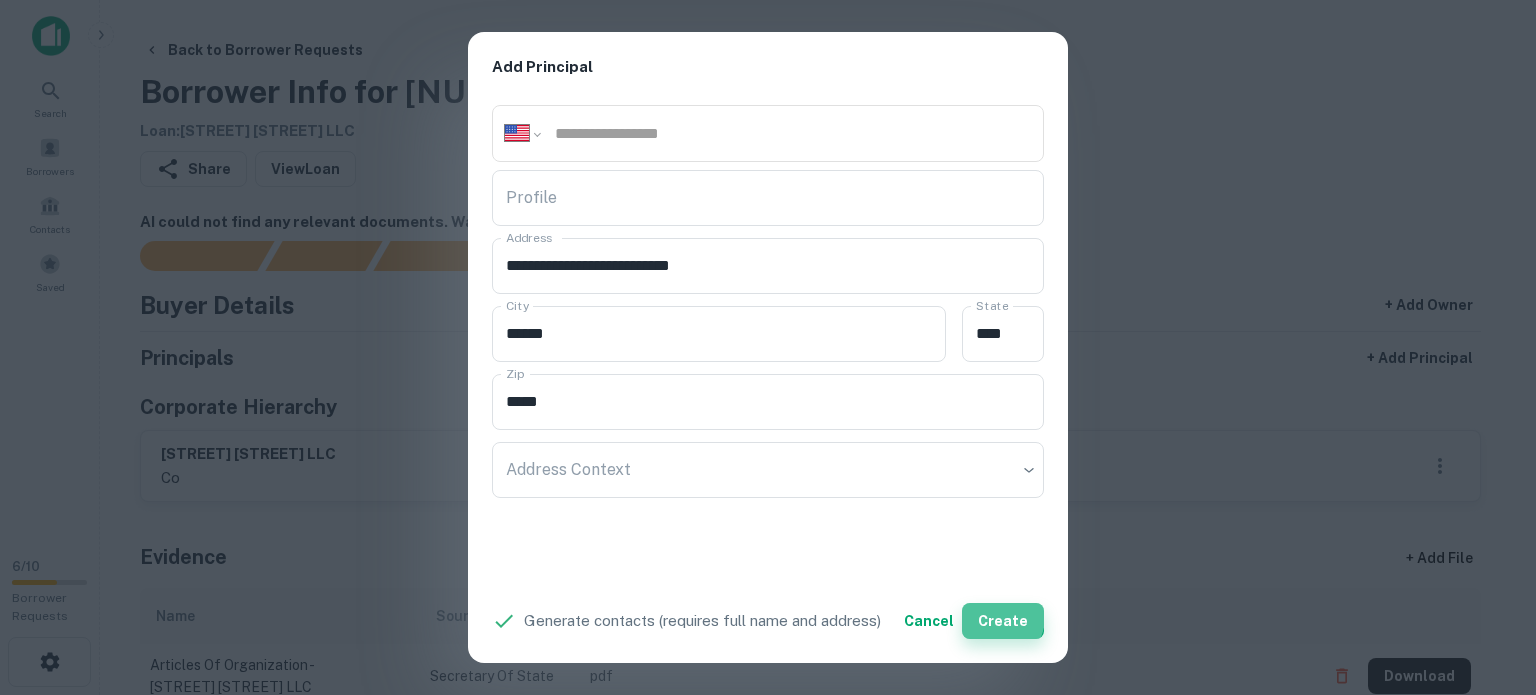 click on "Create" at bounding box center (1003, 621) 